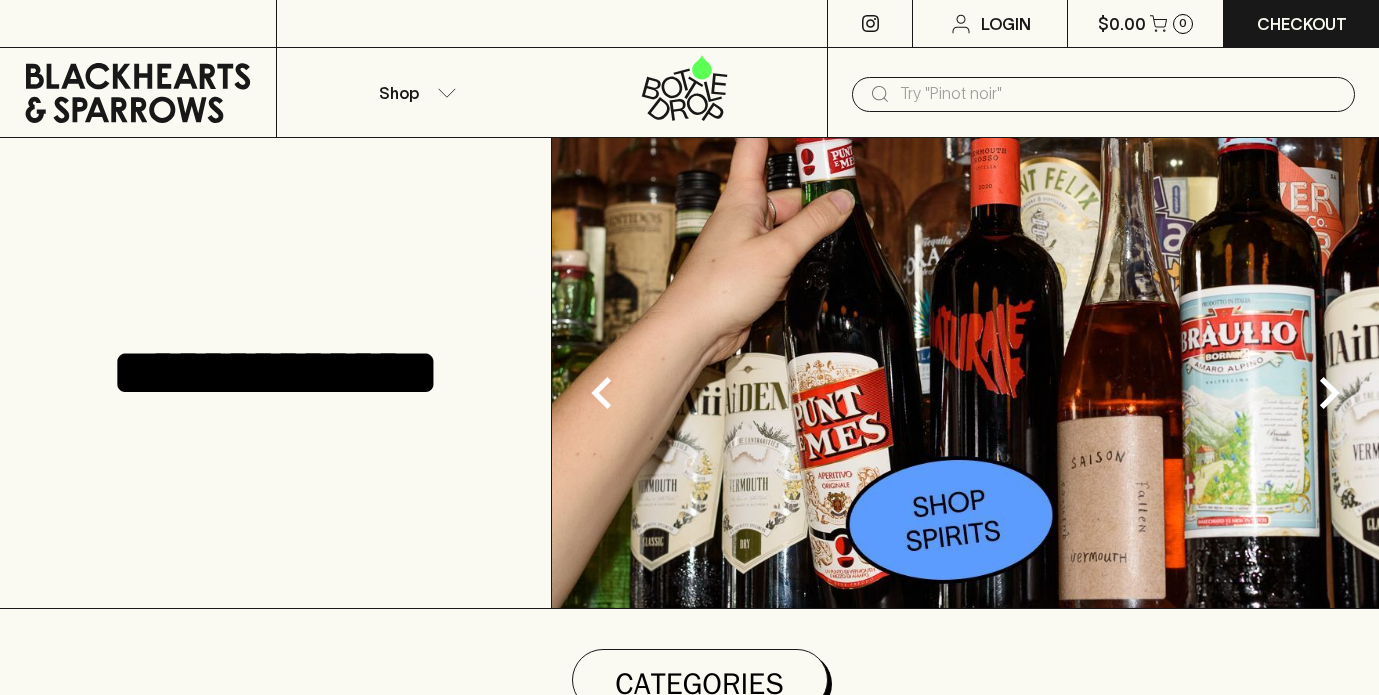 scroll, scrollTop: 0, scrollLeft: 0, axis: both 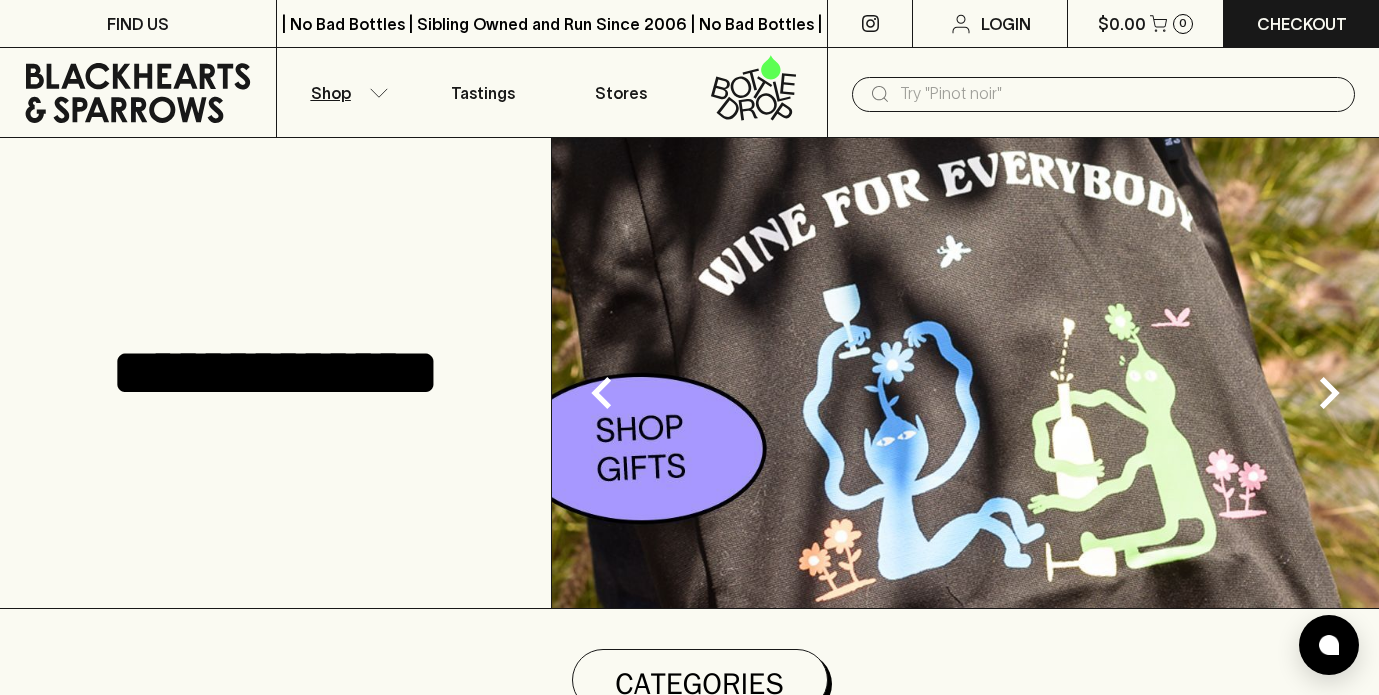 click on "Shop" at bounding box center [346, 92] 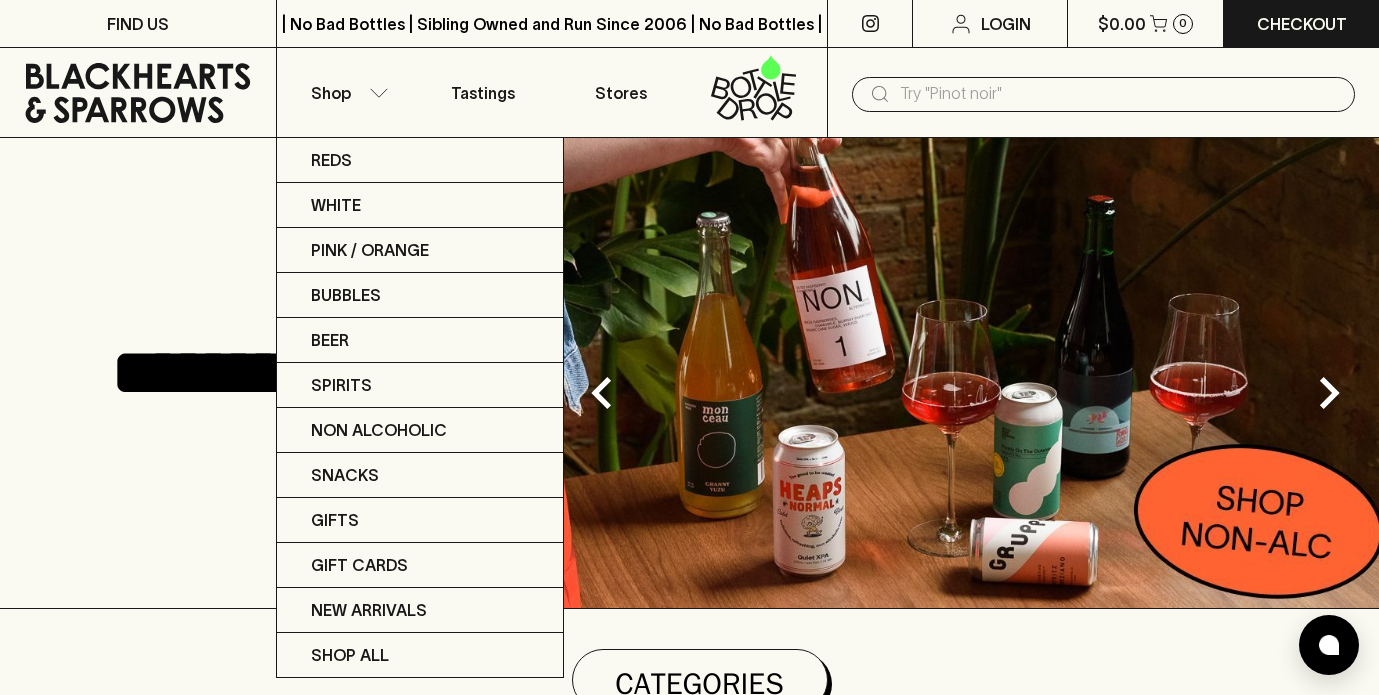 click at bounding box center [689, 347] 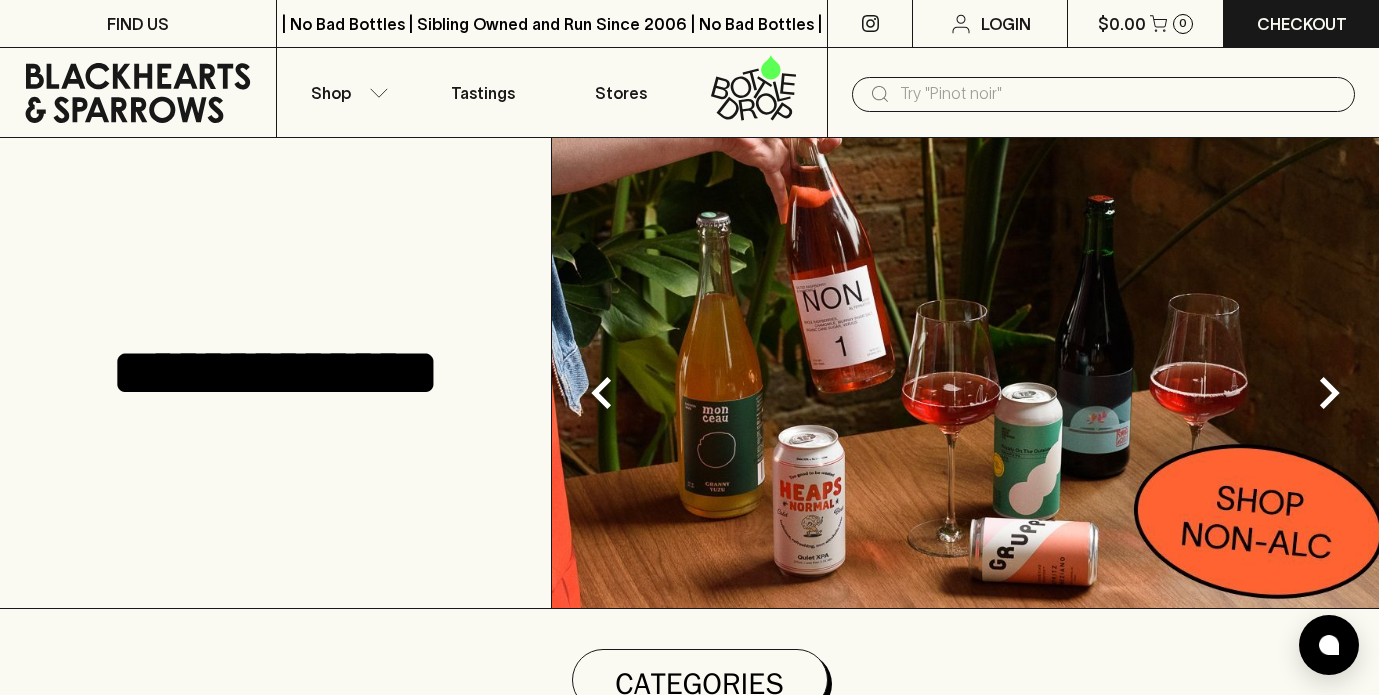 click at bounding box center [1119, 94] 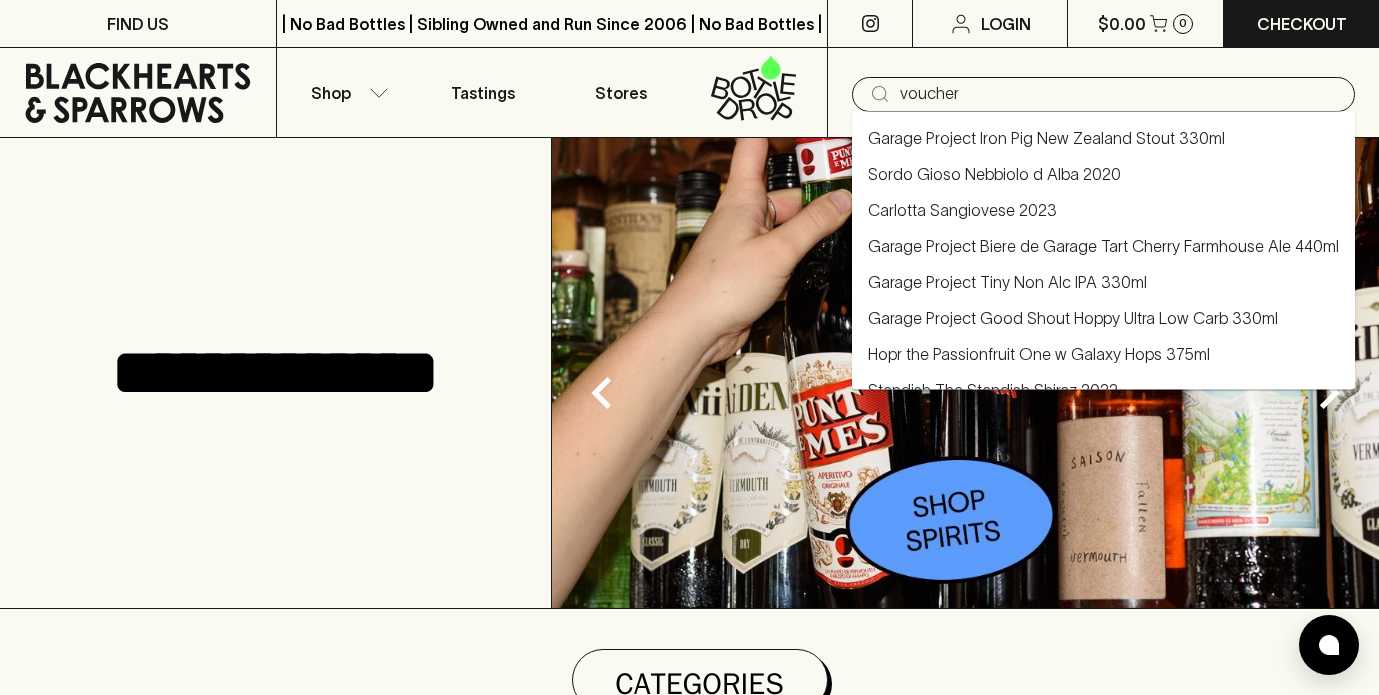 type on "voucher" 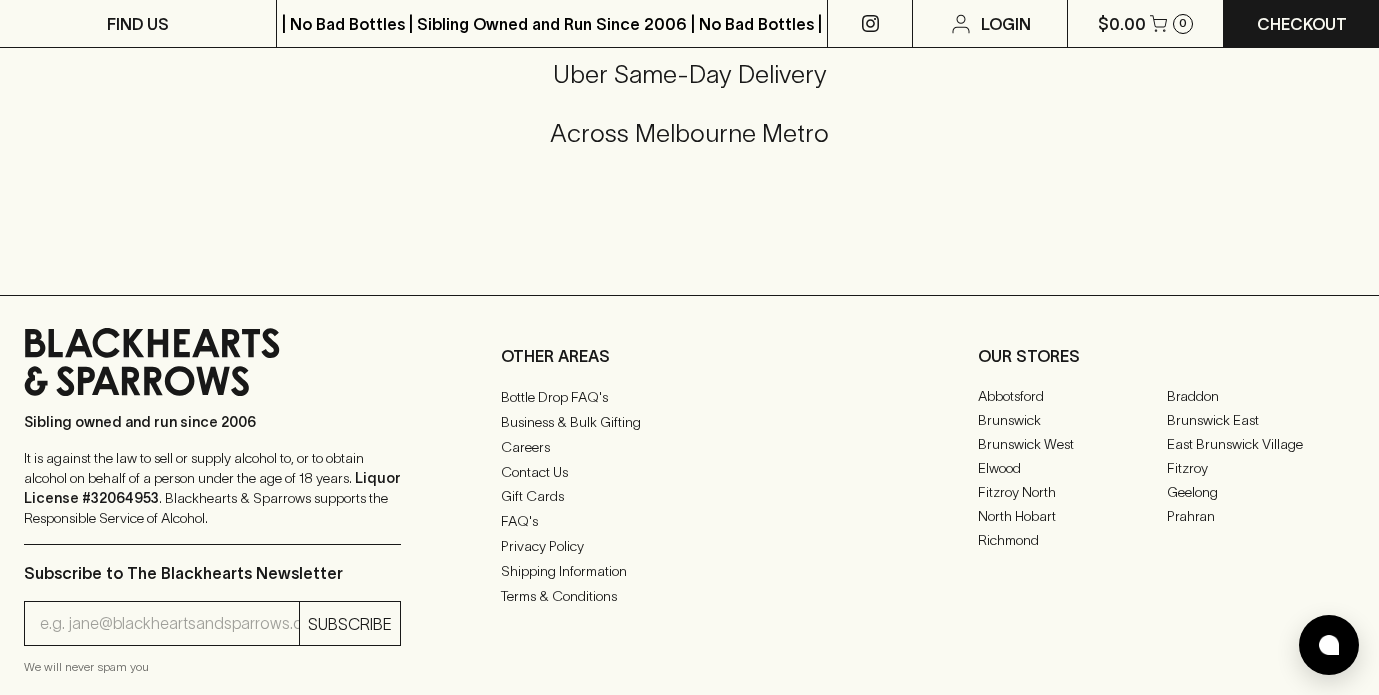 scroll, scrollTop: 1137, scrollLeft: 0, axis: vertical 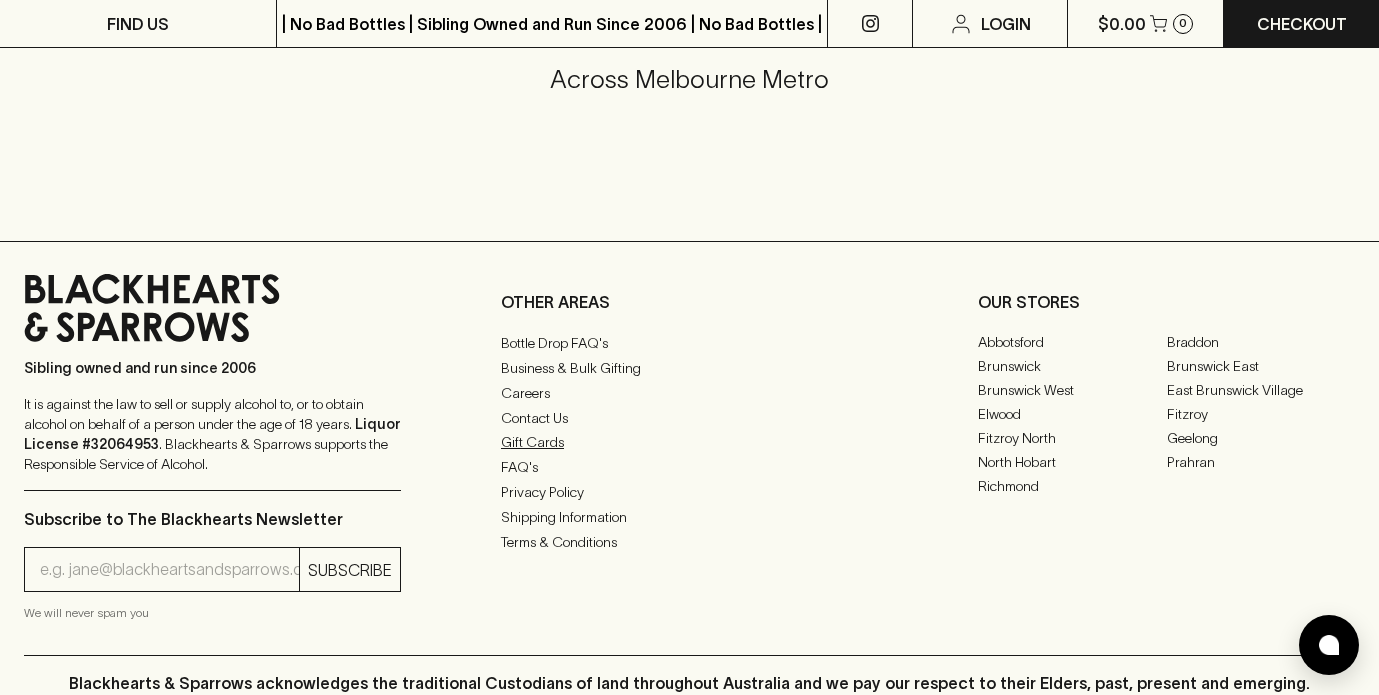 click on "Gift Cards" at bounding box center [689, 443] 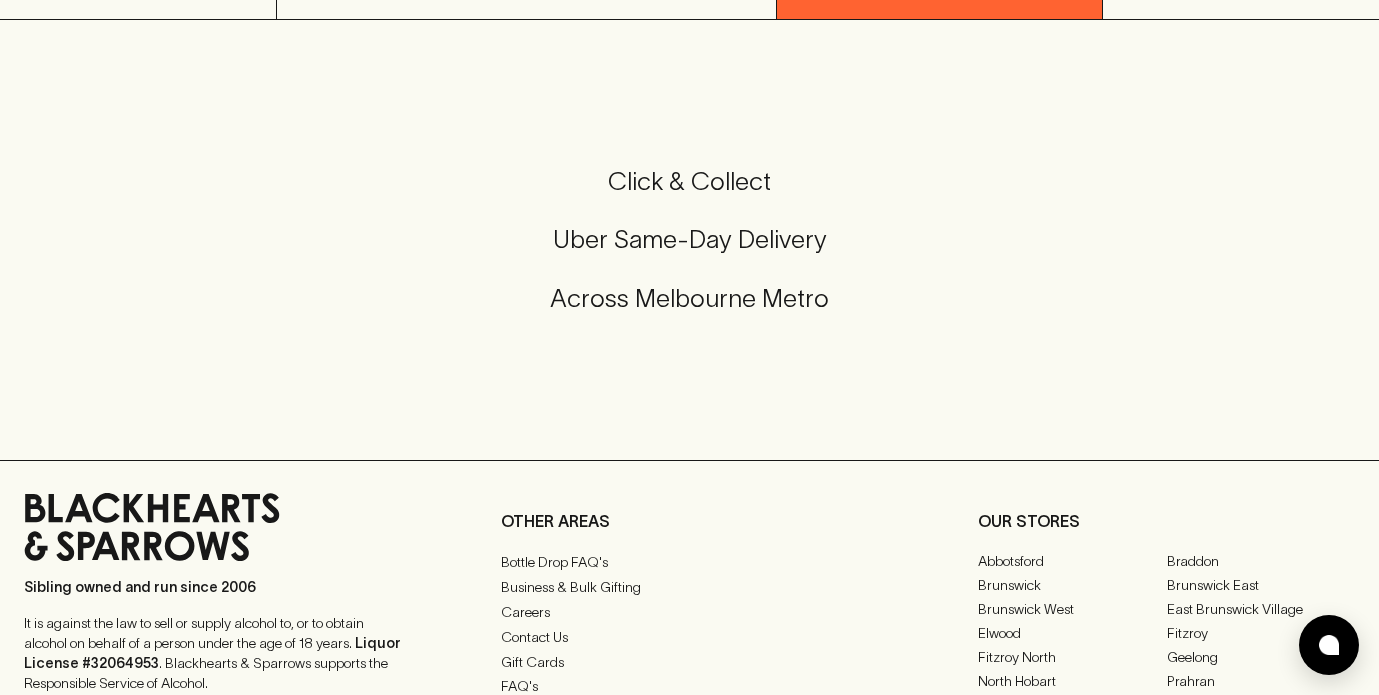 scroll, scrollTop: 0, scrollLeft: 0, axis: both 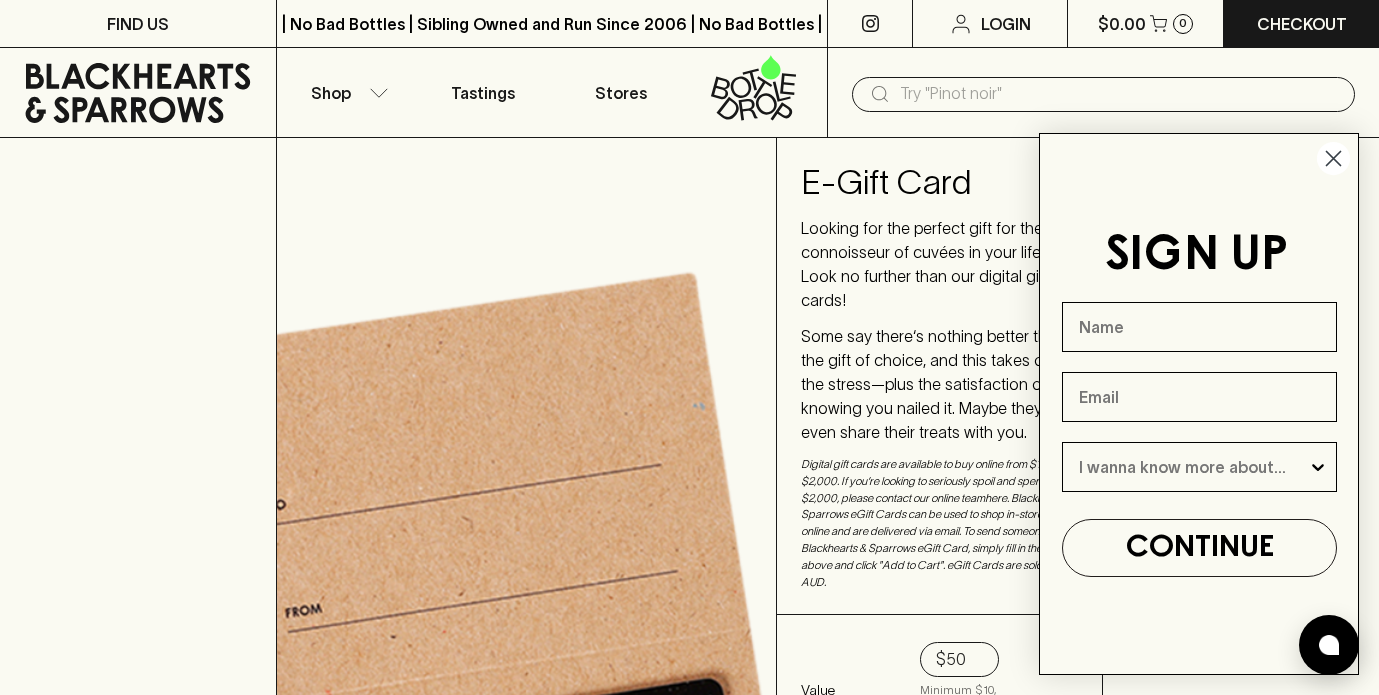 click at bounding box center (1333, 158) 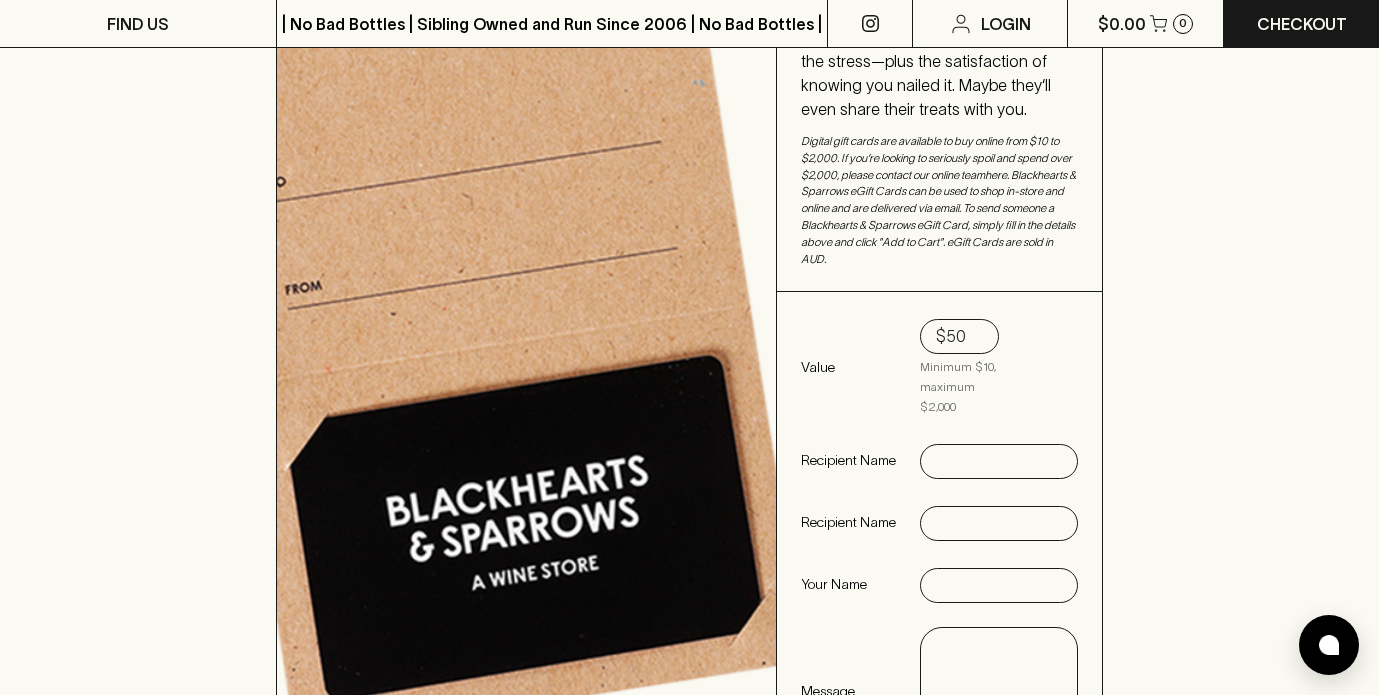 scroll, scrollTop: 339, scrollLeft: 0, axis: vertical 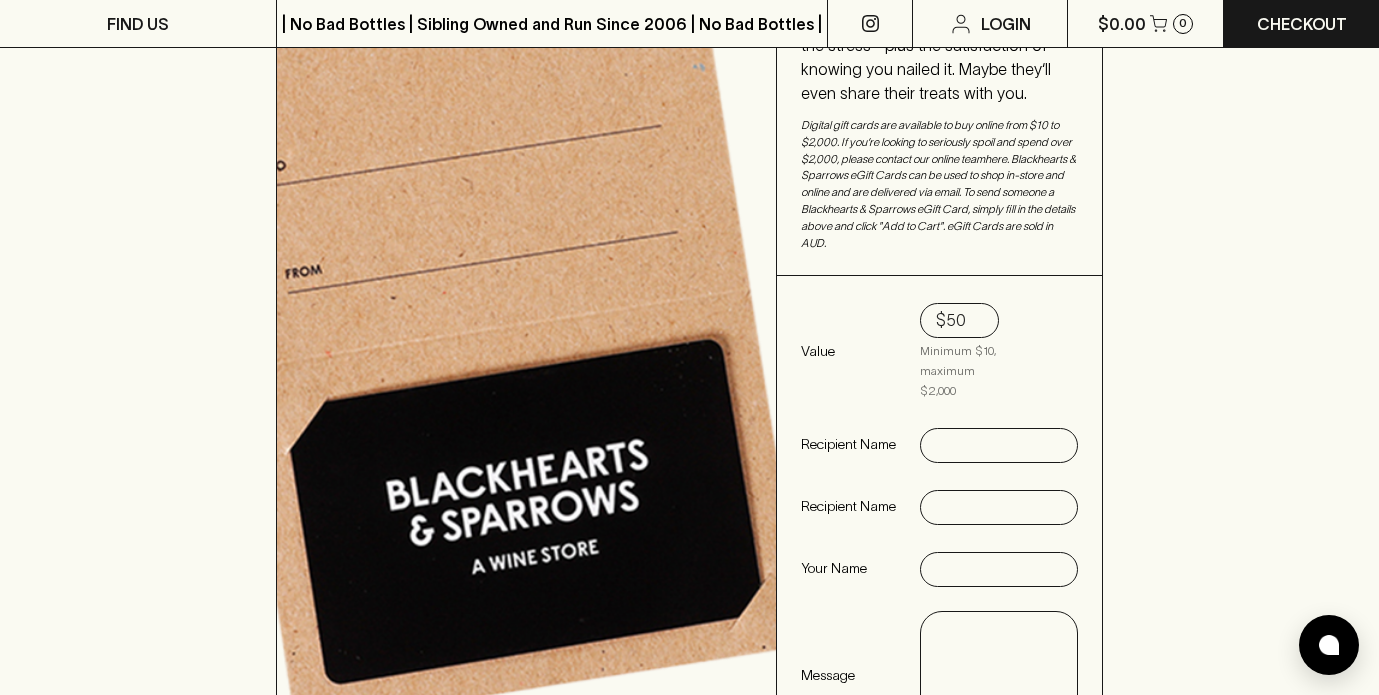 drag, startPoint x: 980, startPoint y: 301, endPoint x: 897, endPoint y: 301, distance: 83 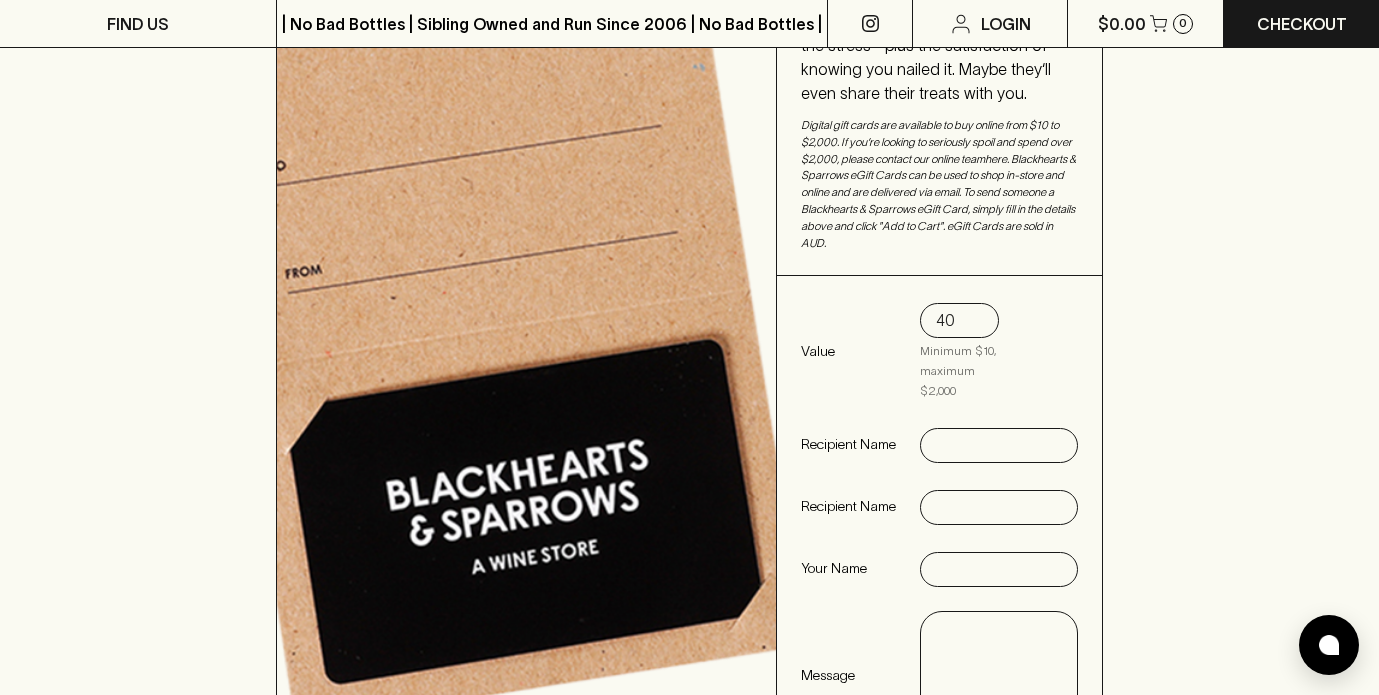 type on "40" 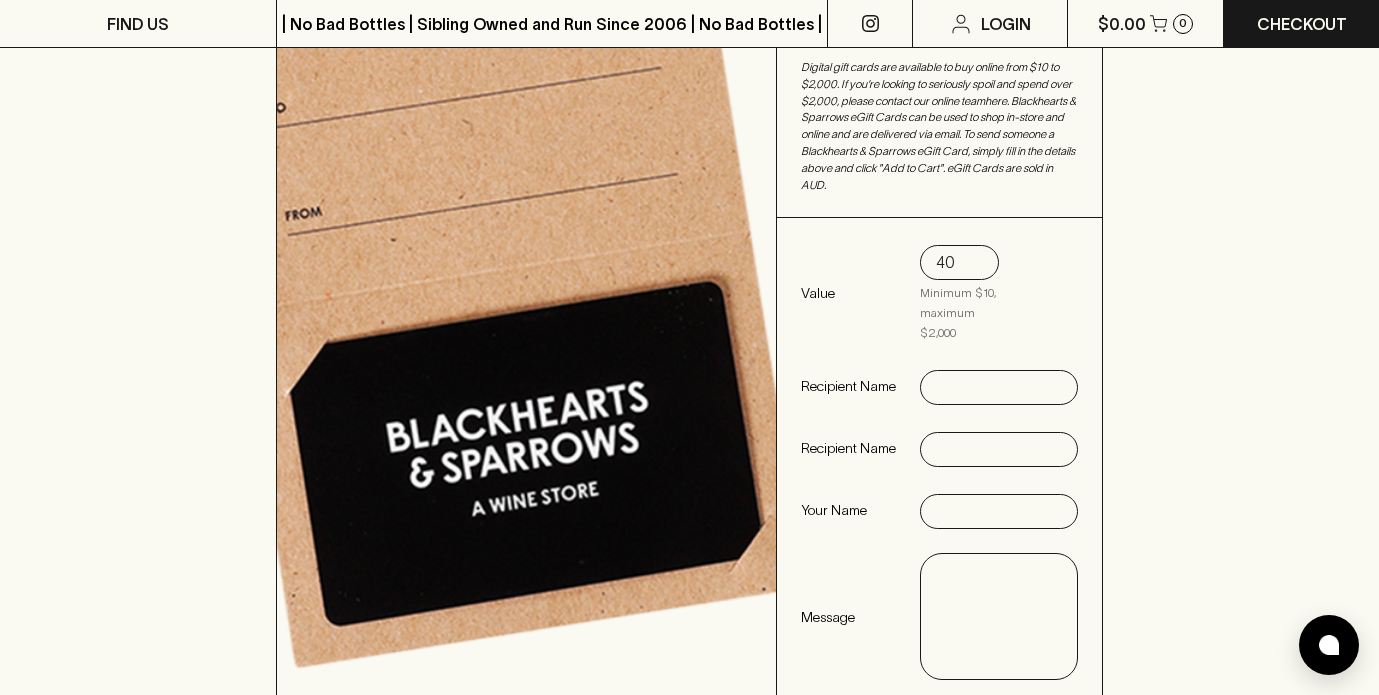 scroll, scrollTop: 402, scrollLeft: 0, axis: vertical 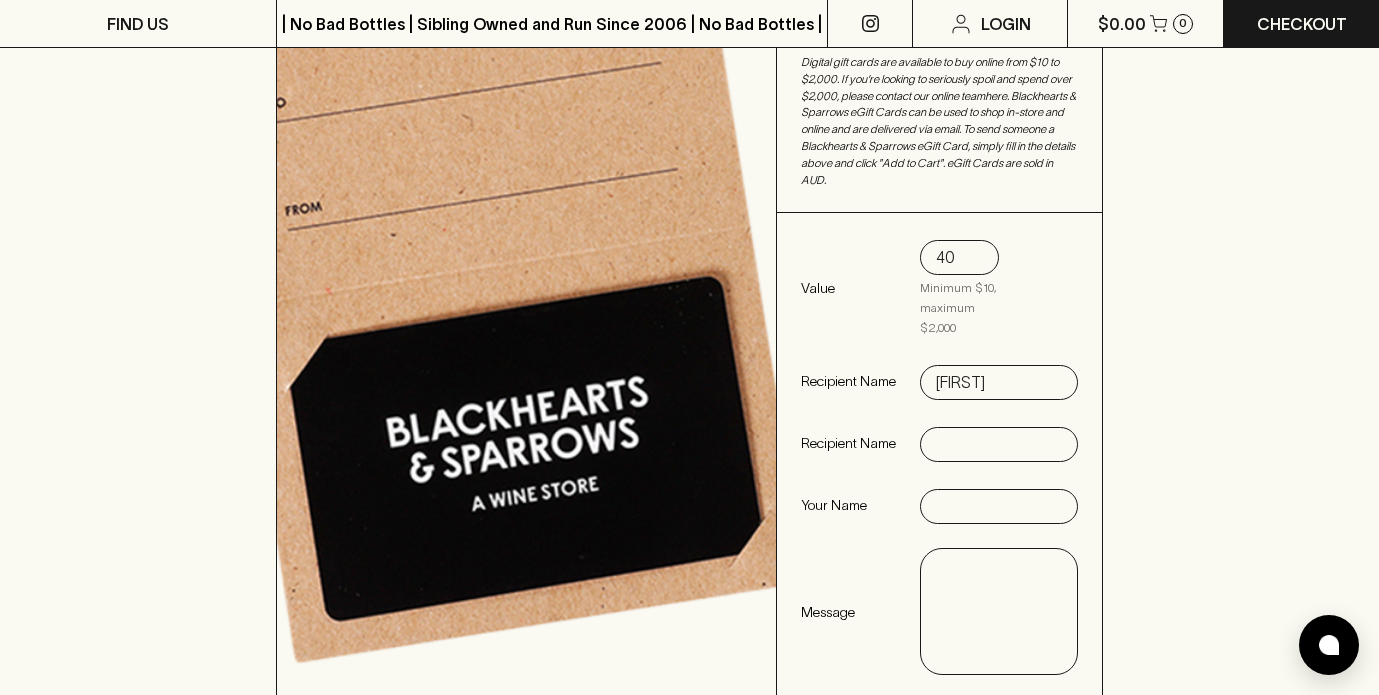 click on "[FIRST]" at bounding box center [999, 383] 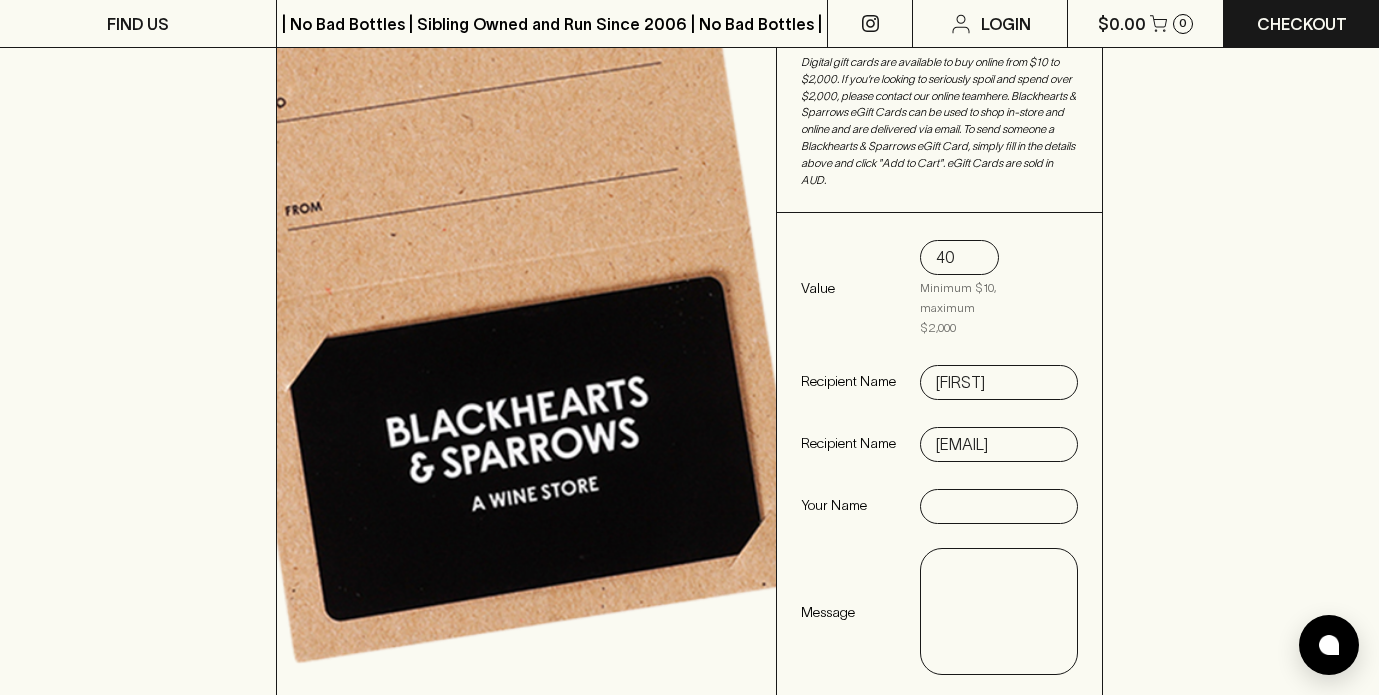 scroll, scrollTop: 0, scrollLeft: 52, axis: horizontal 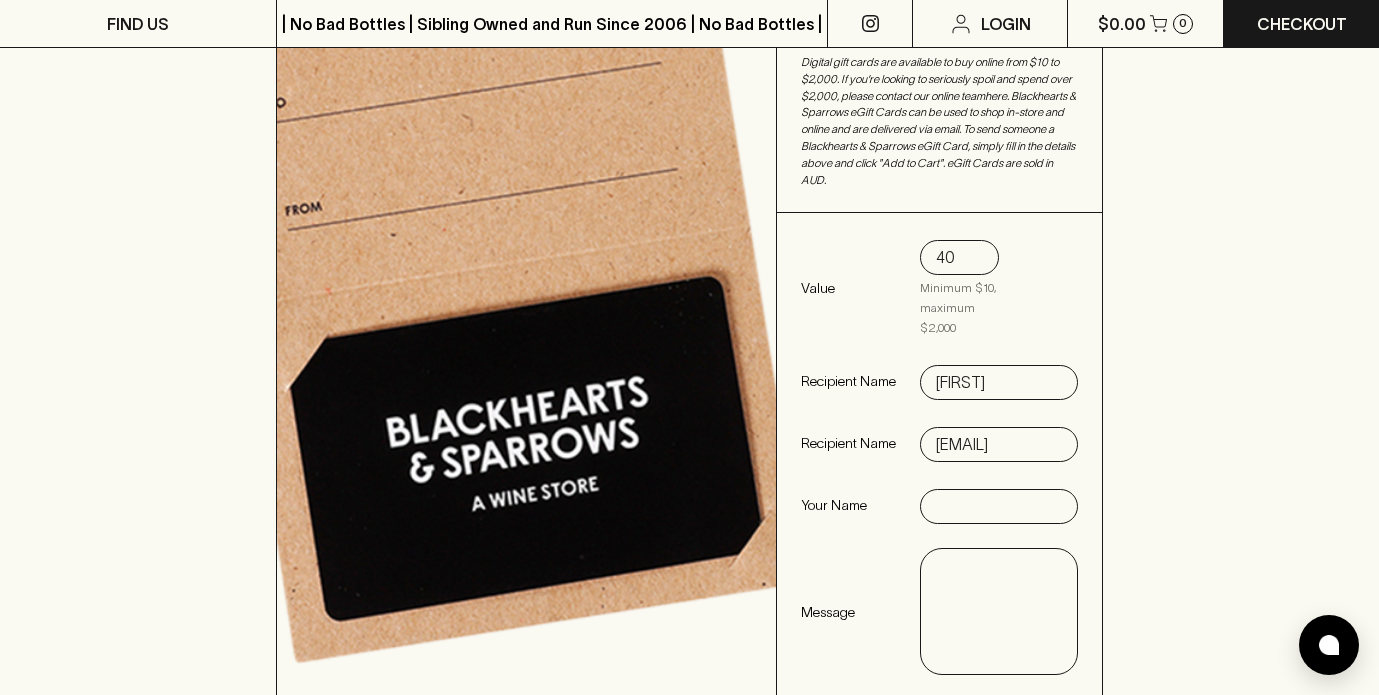 type on "[EMAIL]" 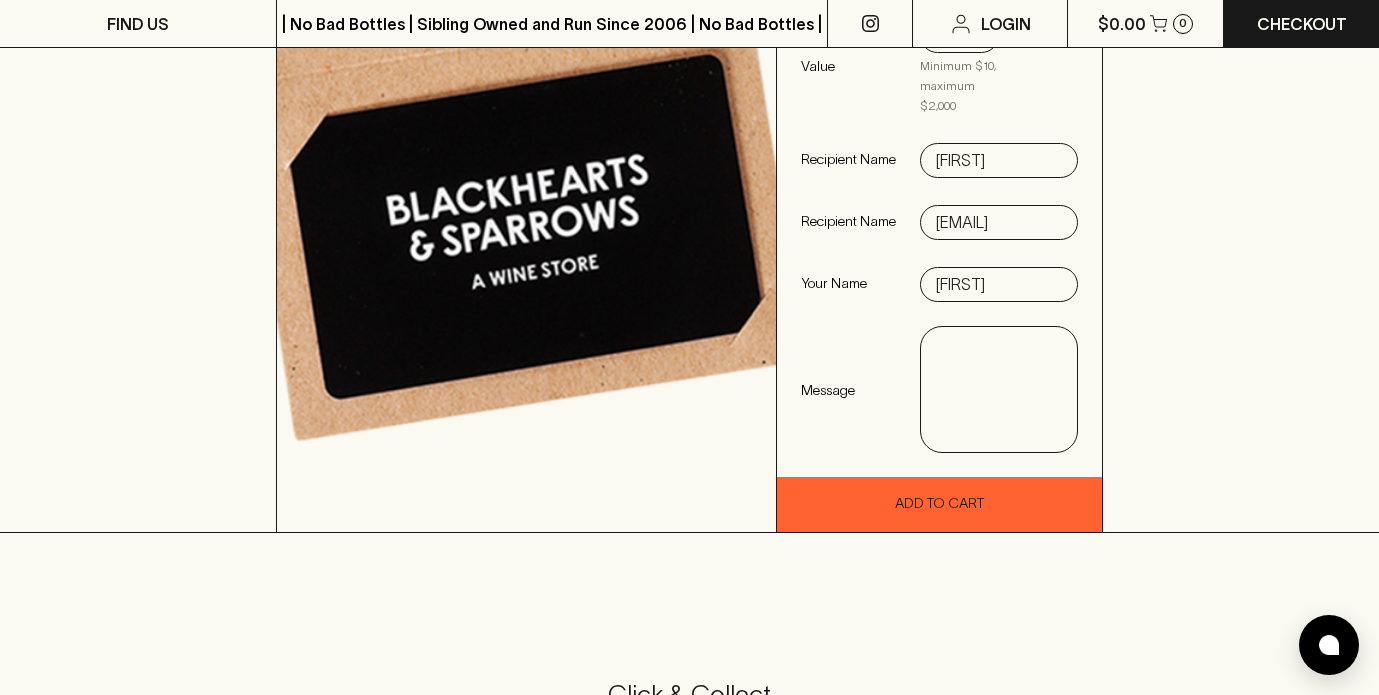 scroll, scrollTop: 647, scrollLeft: 0, axis: vertical 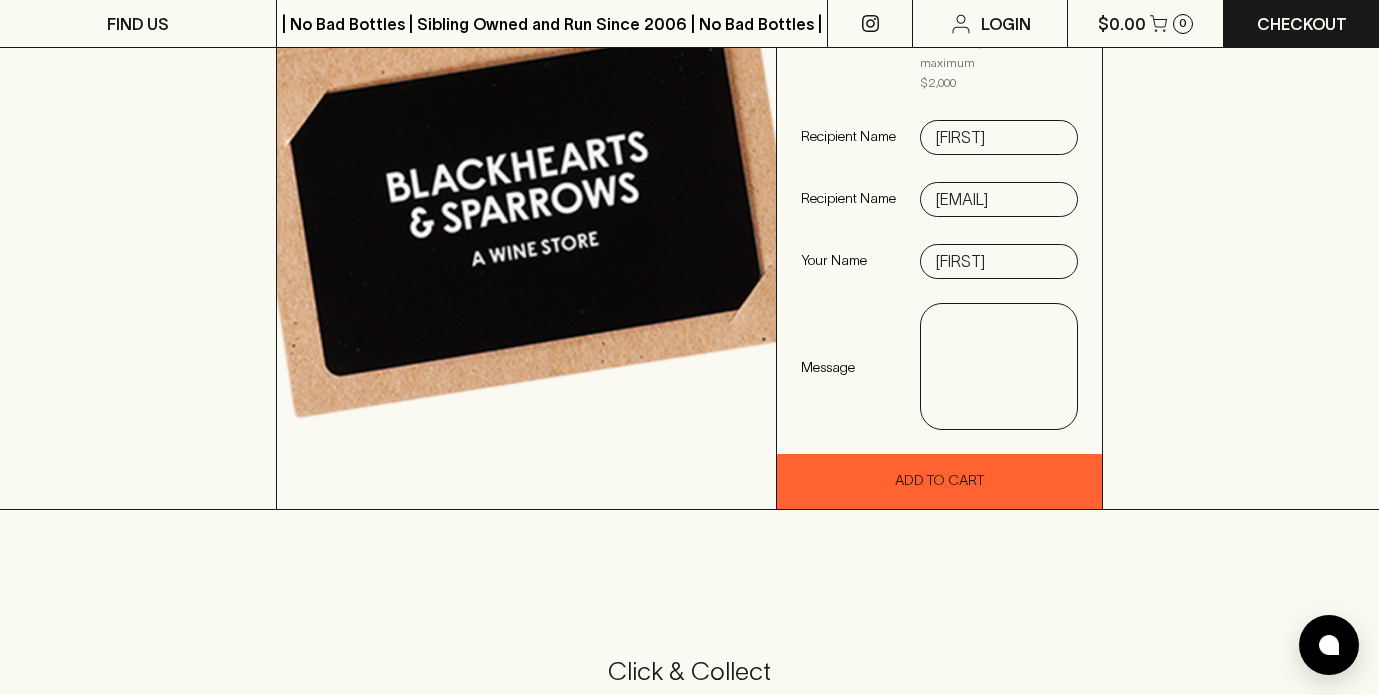 type on "[FIRST]" 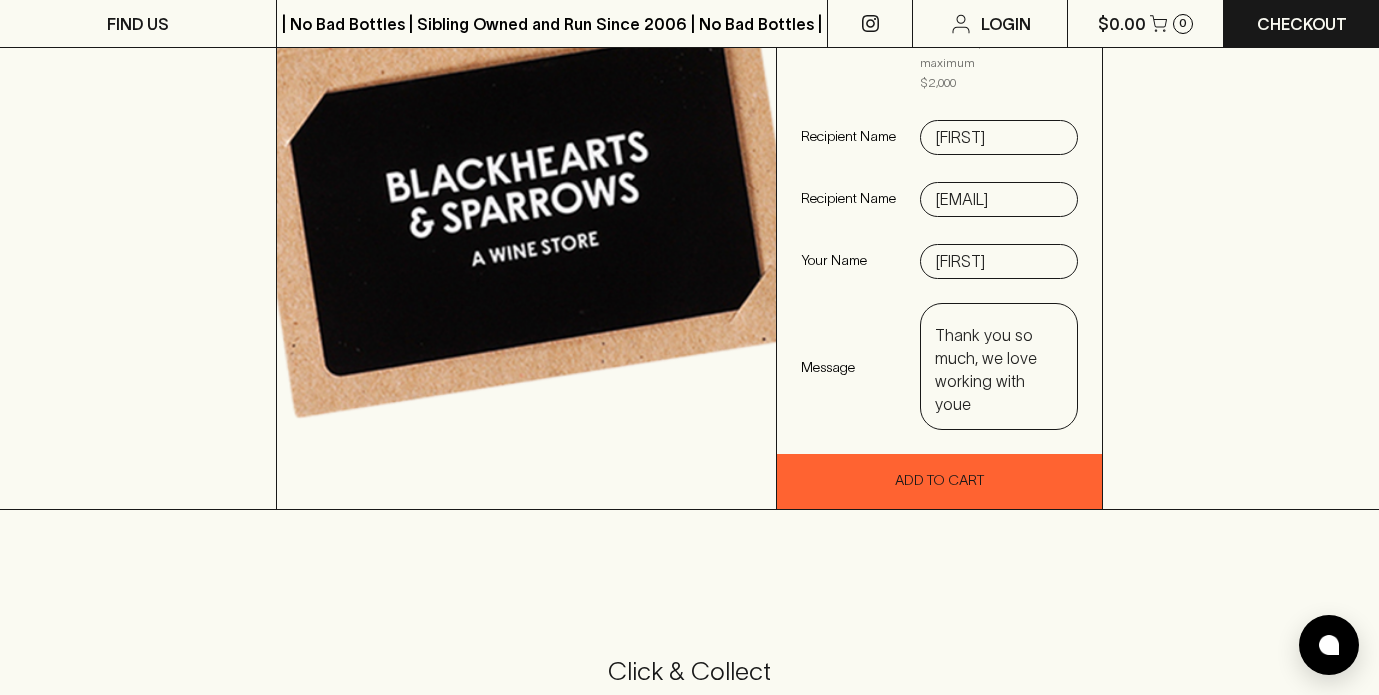 scroll, scrollTop: 46, scrollLeft: 0, axis: vertical 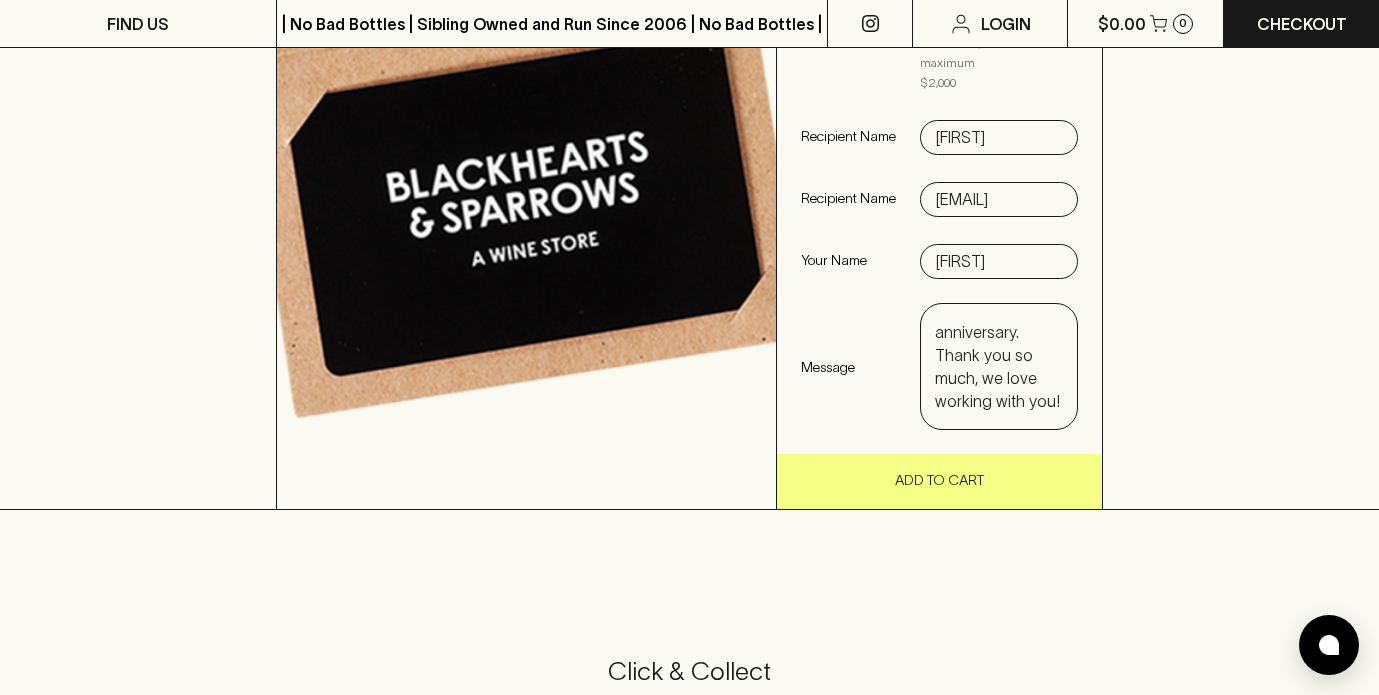 type on "Happy two year Market Lane anniversary. Thank you so much, we love working with you!" 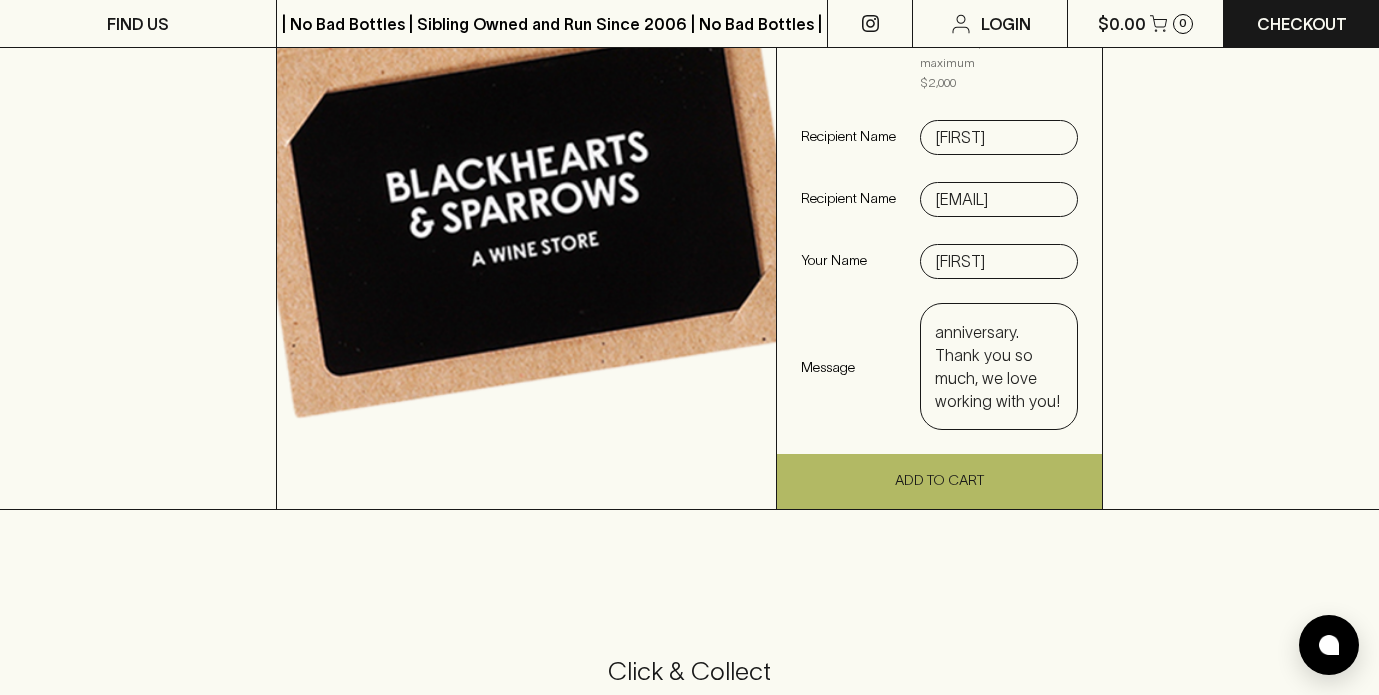 click on "Add To Cart" at bounding box center (939, 481) 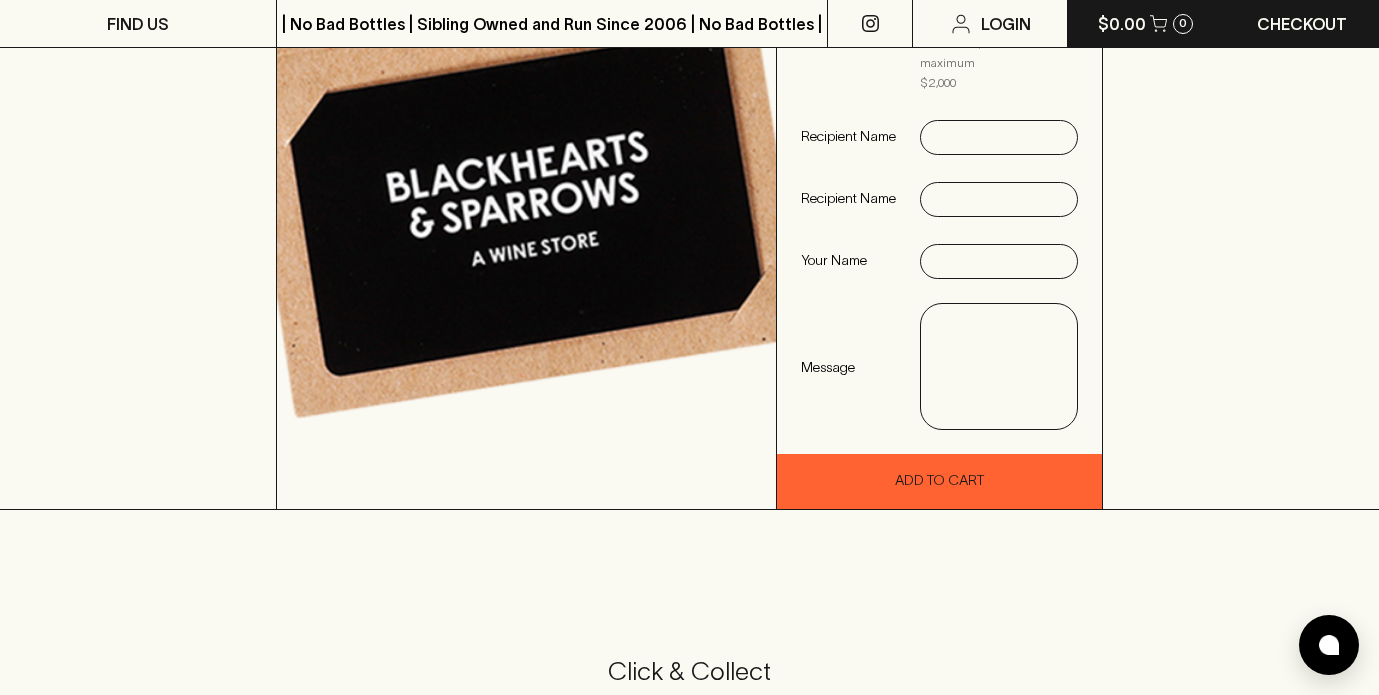 scroll, scrollTop: 0, scrollLeft: 0, axis: both 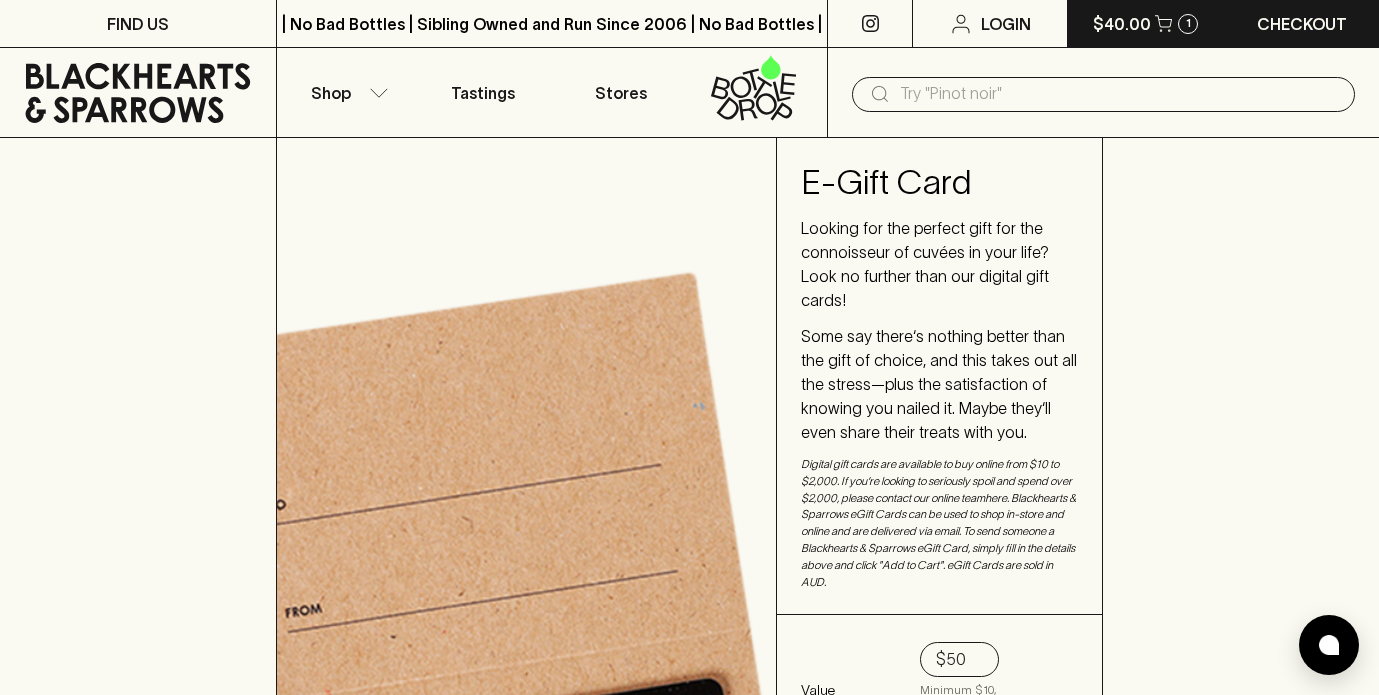 click on "$40.00" at bounding box center [1122, 24] 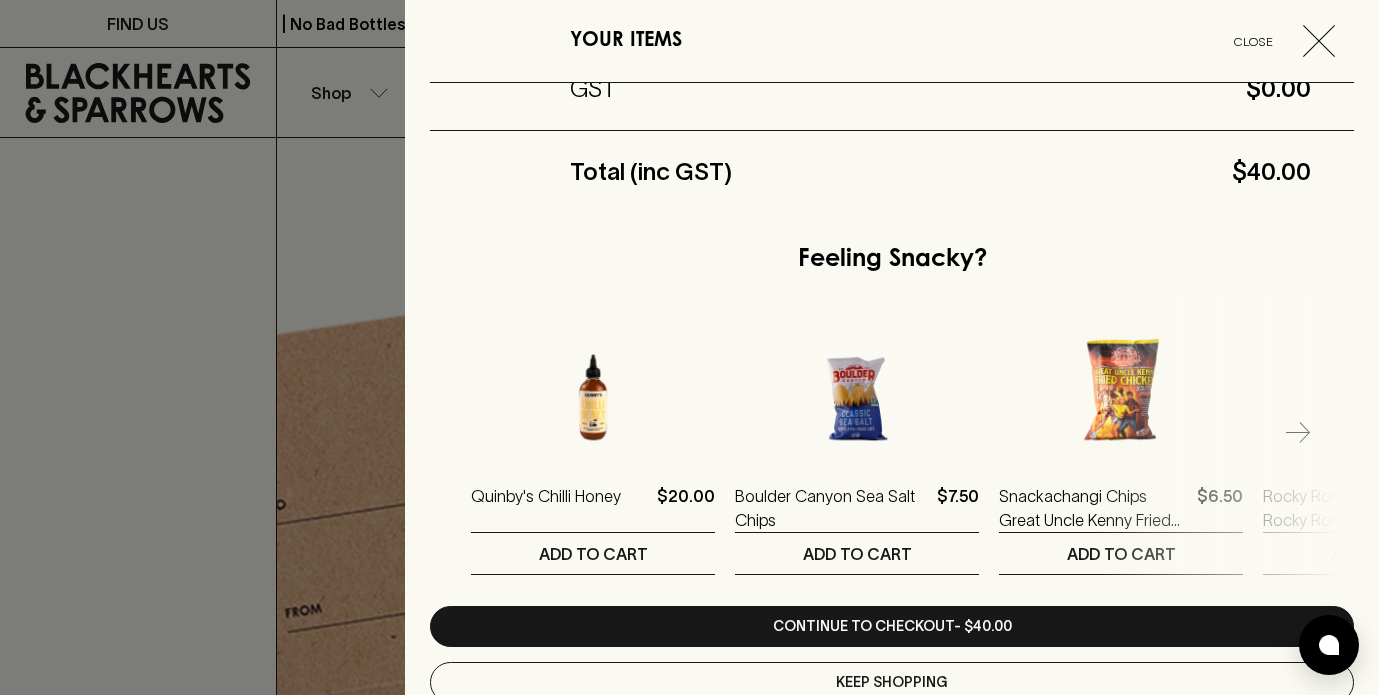 scroll, scrollTop: 448, scrollLeft: 0, axis: vertical 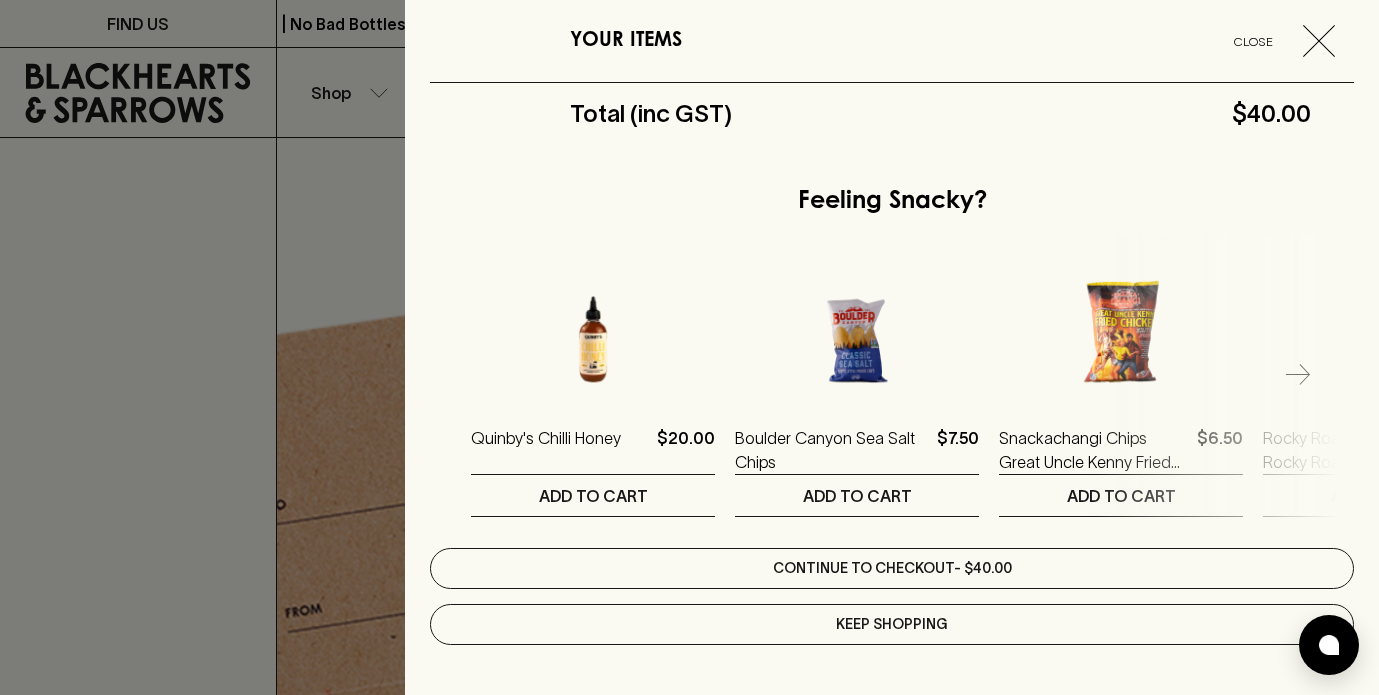 click on "Continue to checkout  - $40.00" at bounding box center [892, 568] 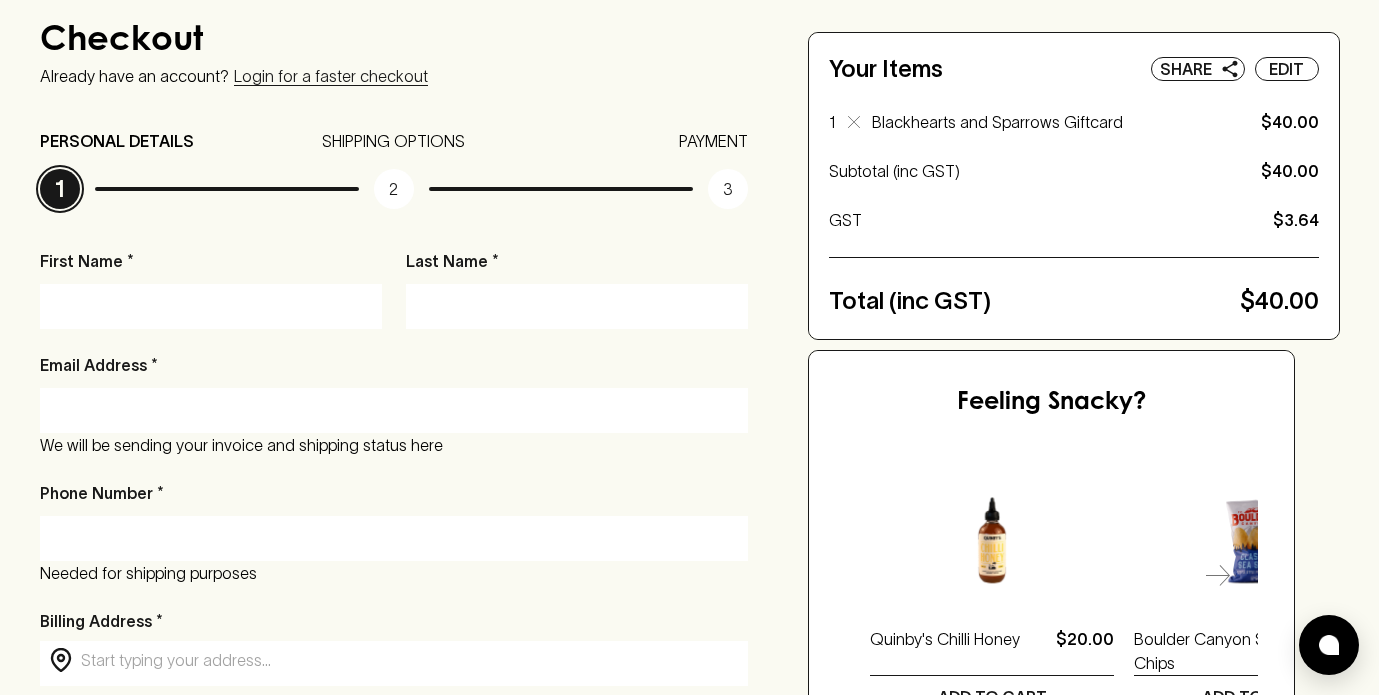 scroll, scrollTop: 200, scrollLeft: 0, axis: vertical 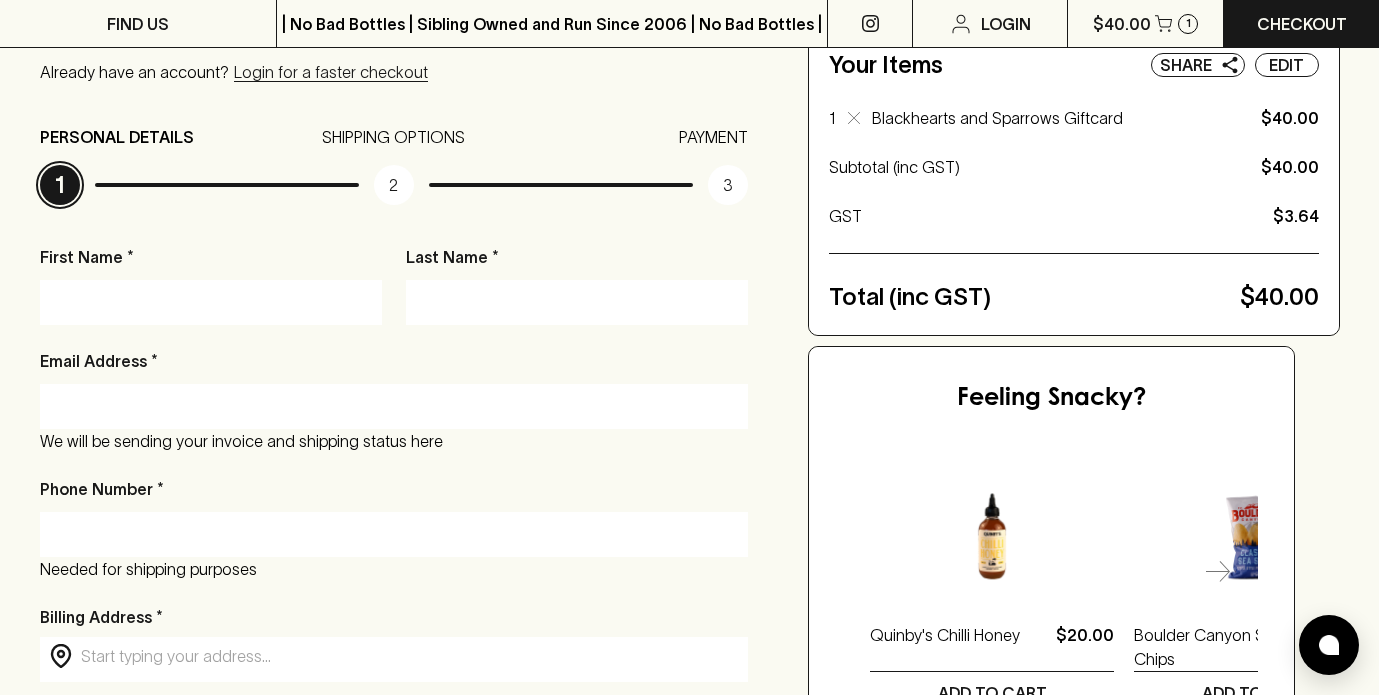 click on "First Name *" at bounding box center (211, 302) 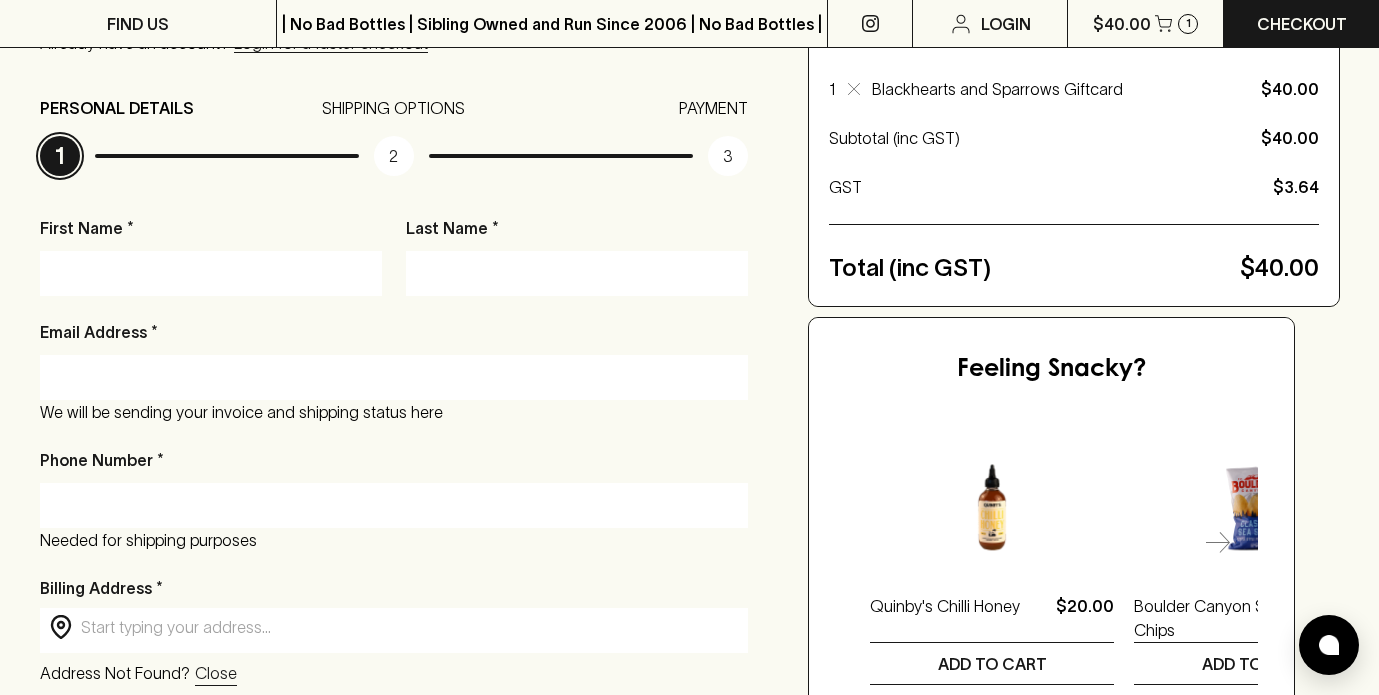 scroll, scrollTop: 236, scrollLeft: 0, axis: vertical 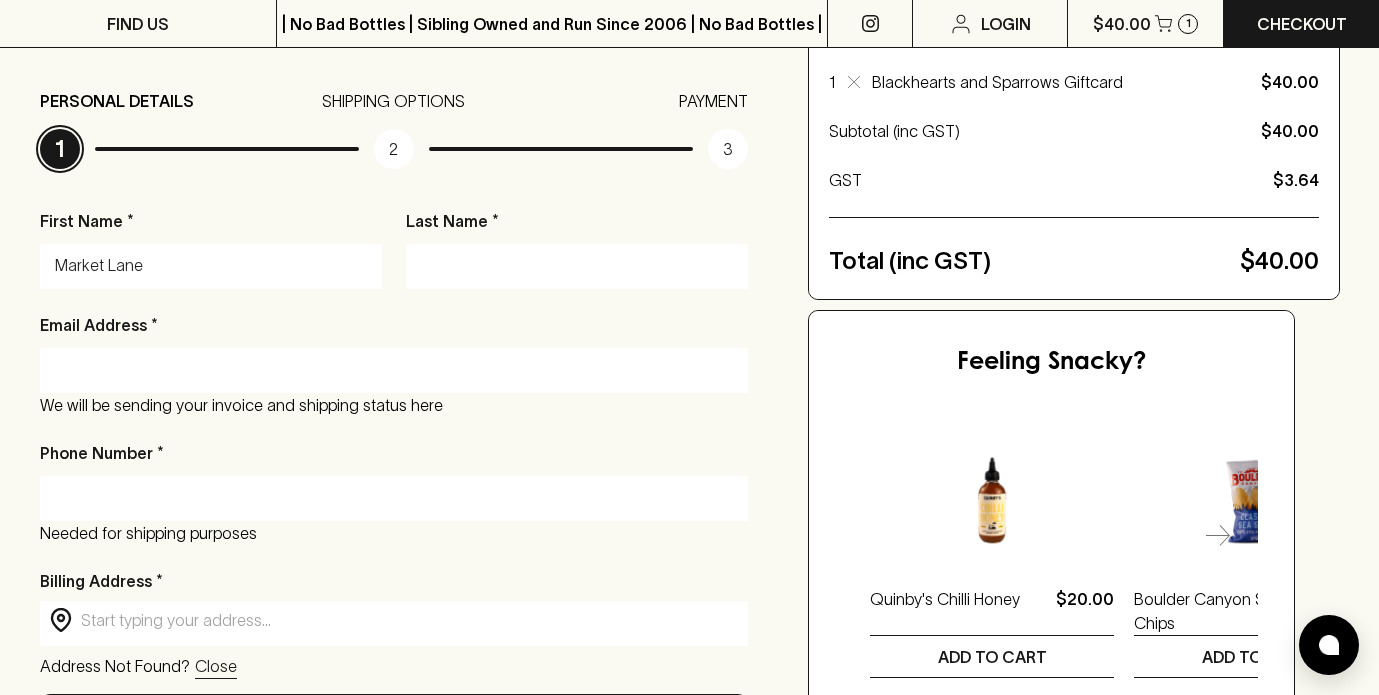 type on "Market Lane" 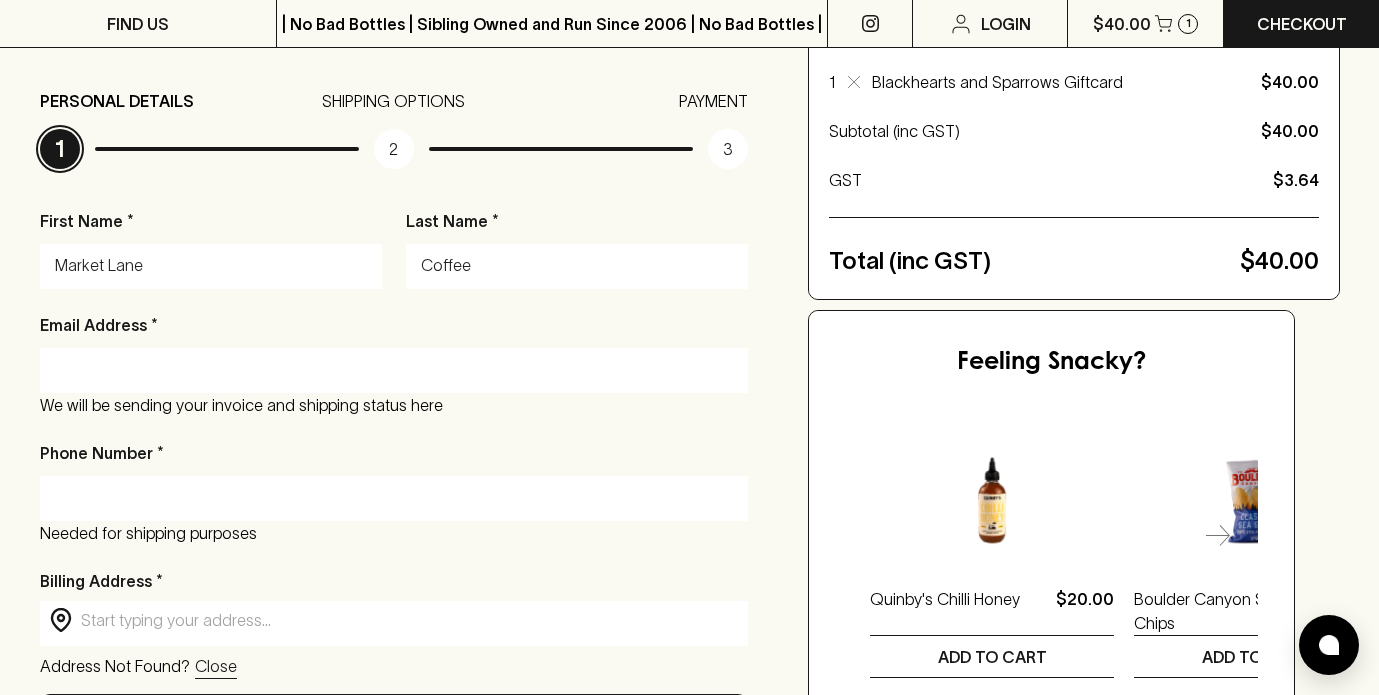 type on "Coffee" 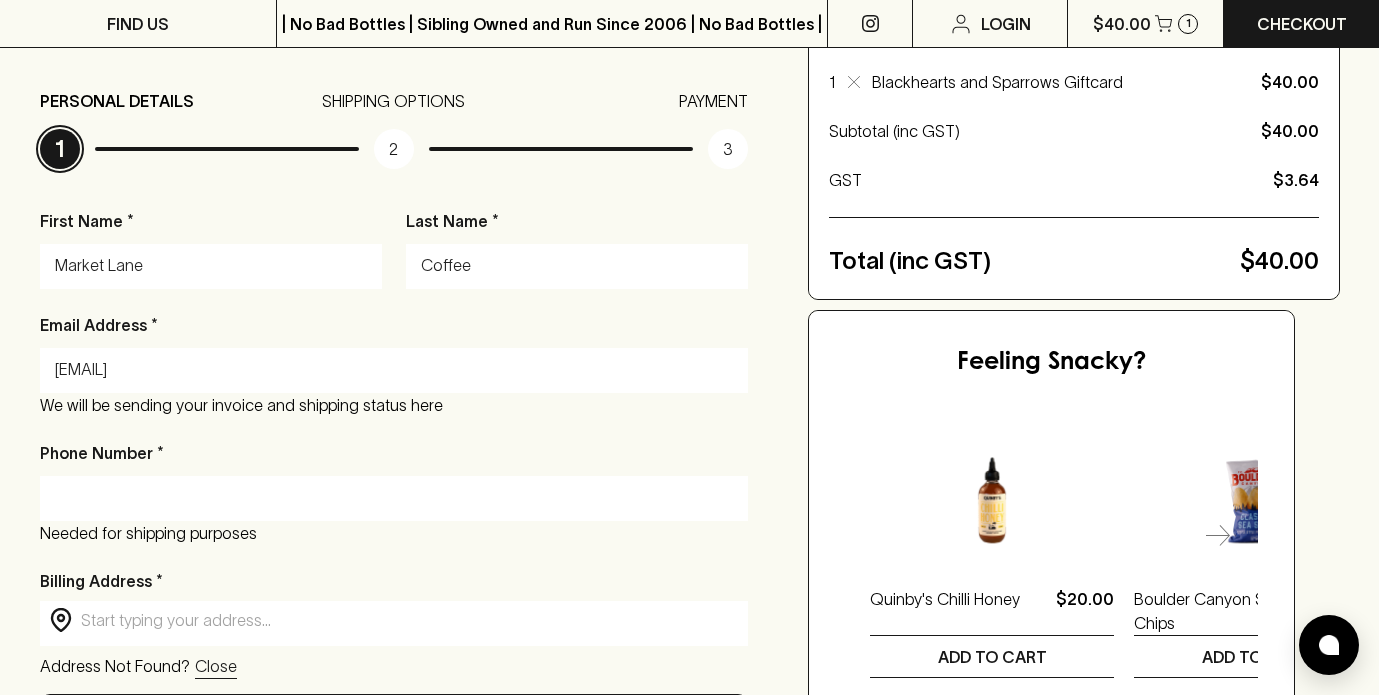 type on "[EMAIL]" 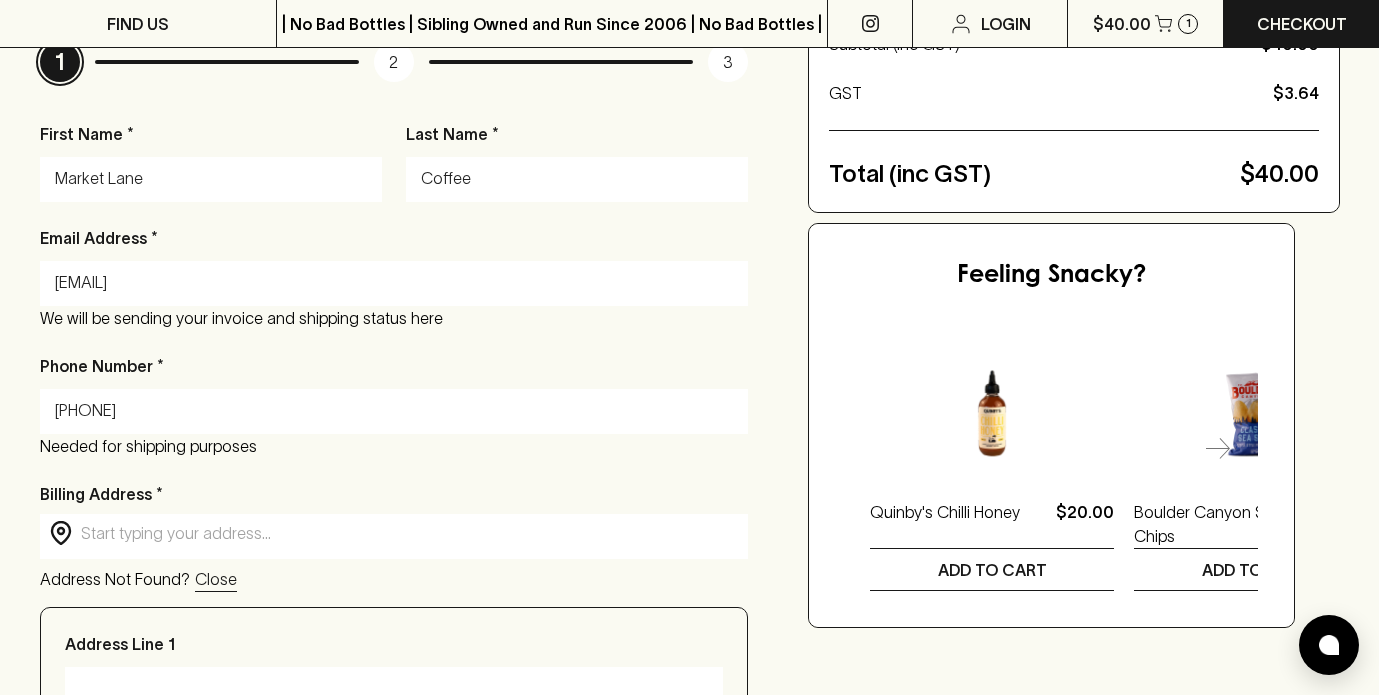 scroll, scrollTop: 324, scrollLeft: 0, axis: vertical 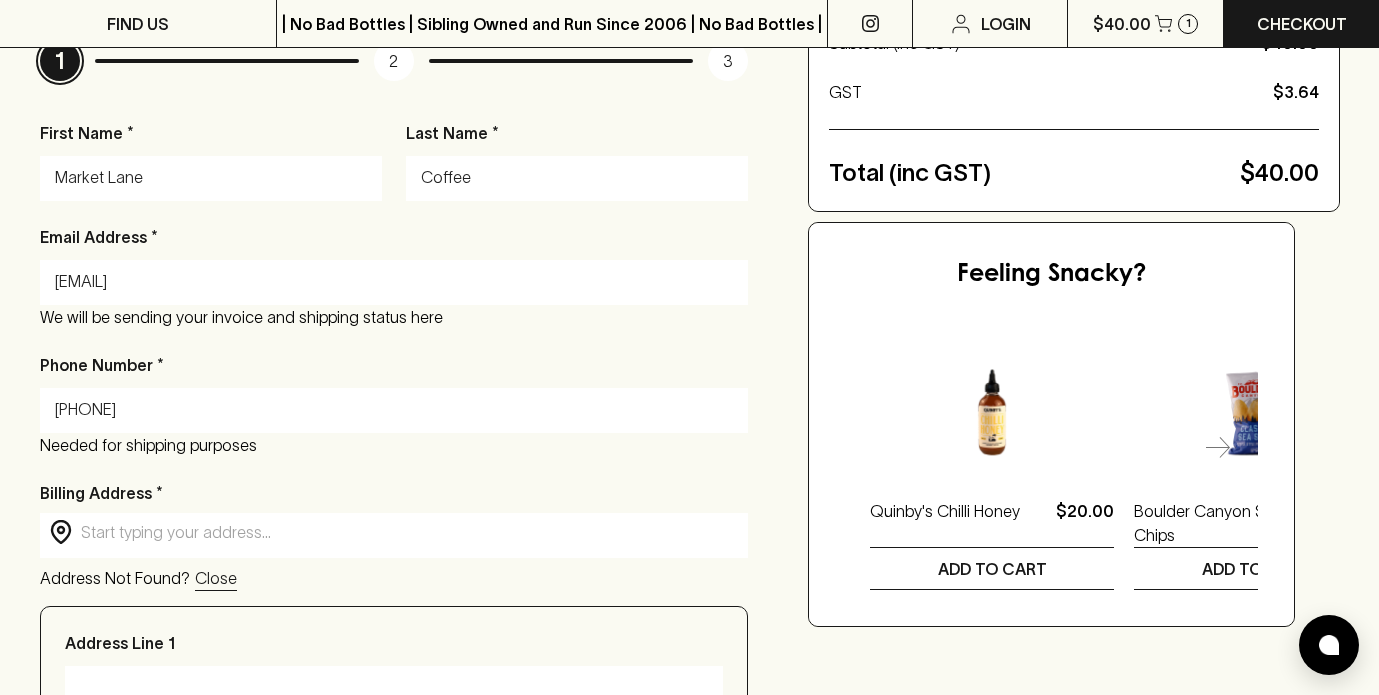 type on "[PHONE]" 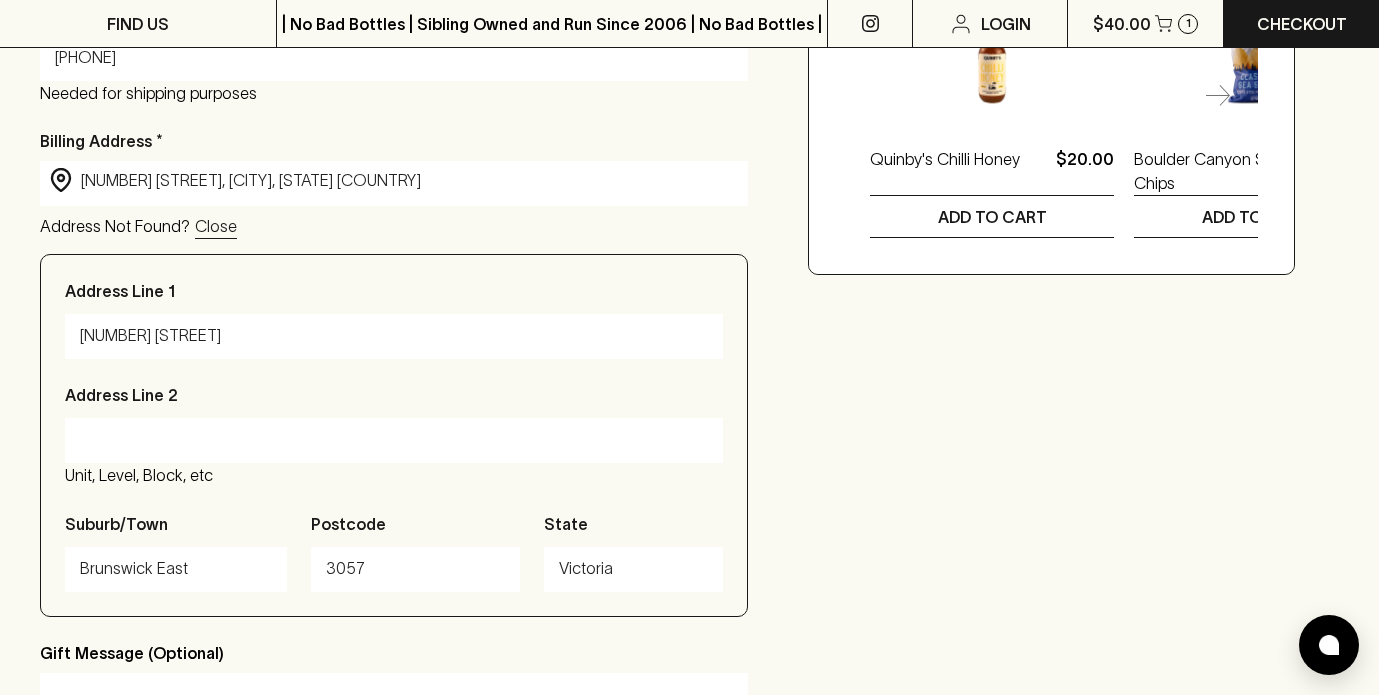 scroll, scrollTop: 679, scrollLeft: 0, axis: vertical 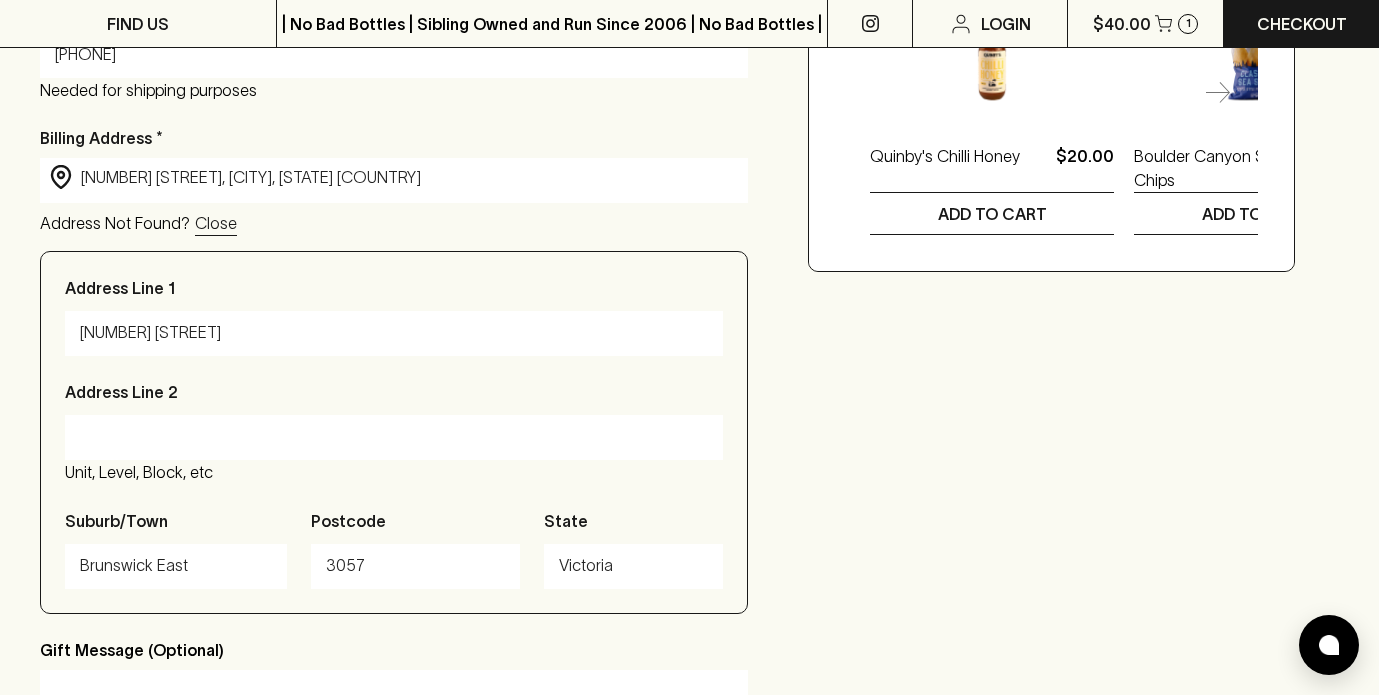 type on "[NUMBER] [STREET], [CITY], [STATE] [COUNTRY]" 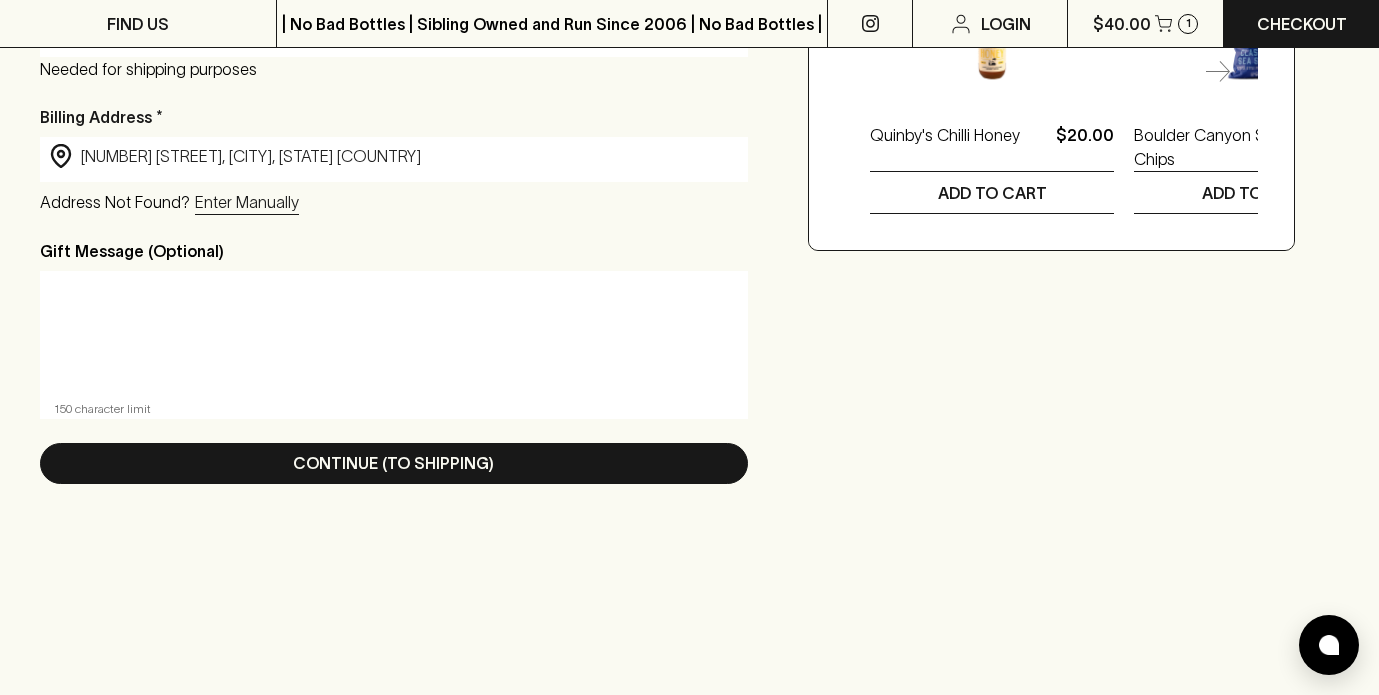 scroll, scrollTop: 701, scrollLeft: 0, axis: vertical 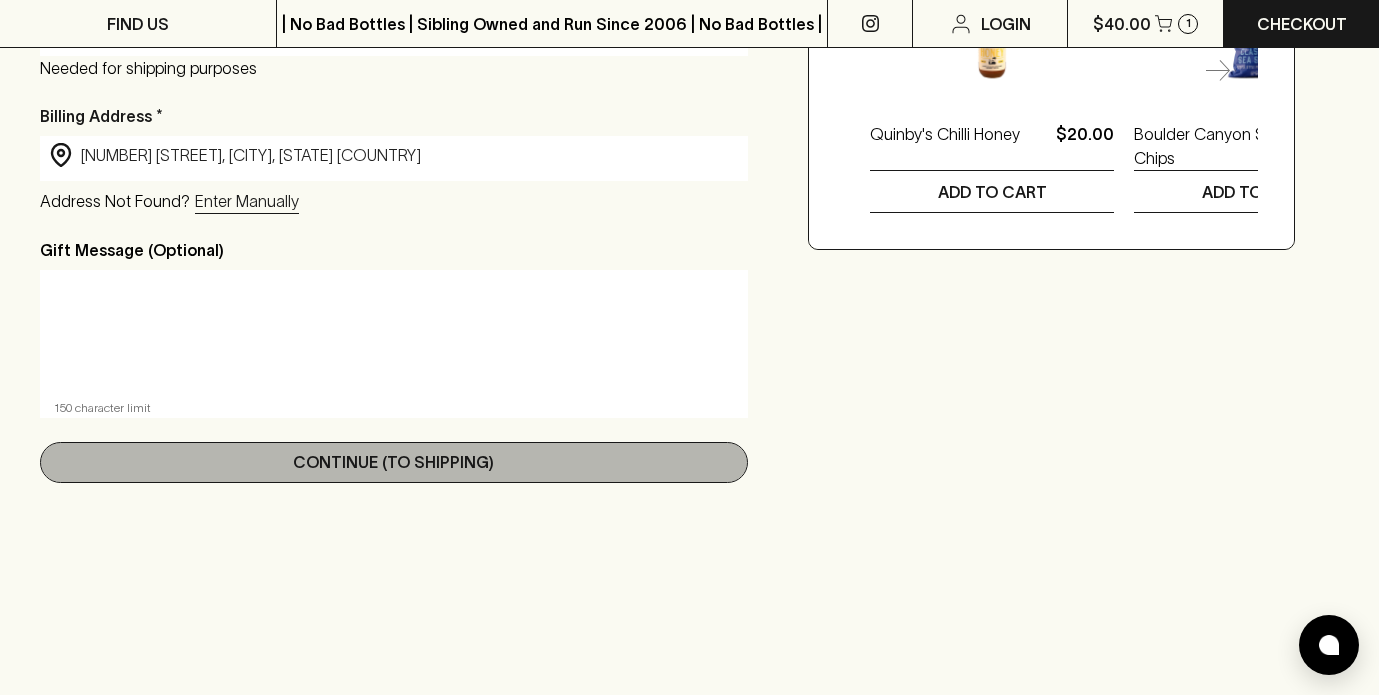 click on "Continue (To Shipping)" at bounding box center [393, 462] 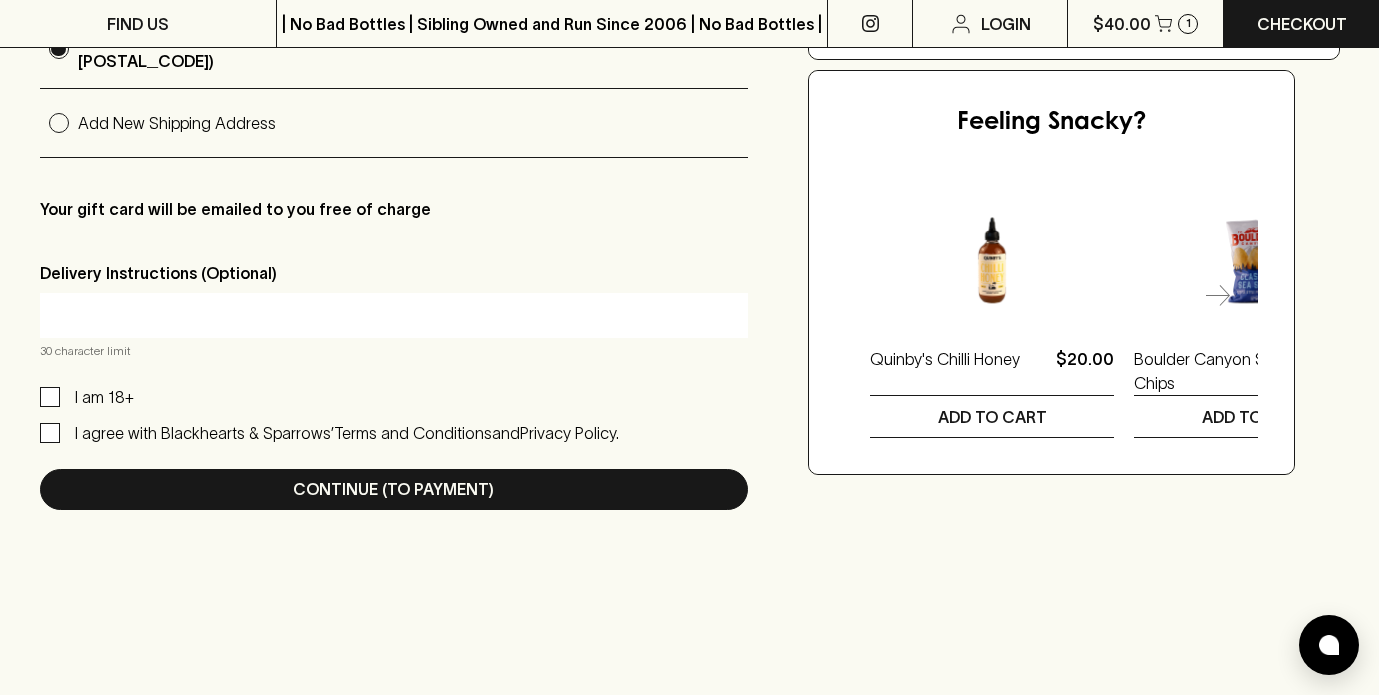 scroll, scrollTop: 480, scrollLeft: 0, axis: vertical 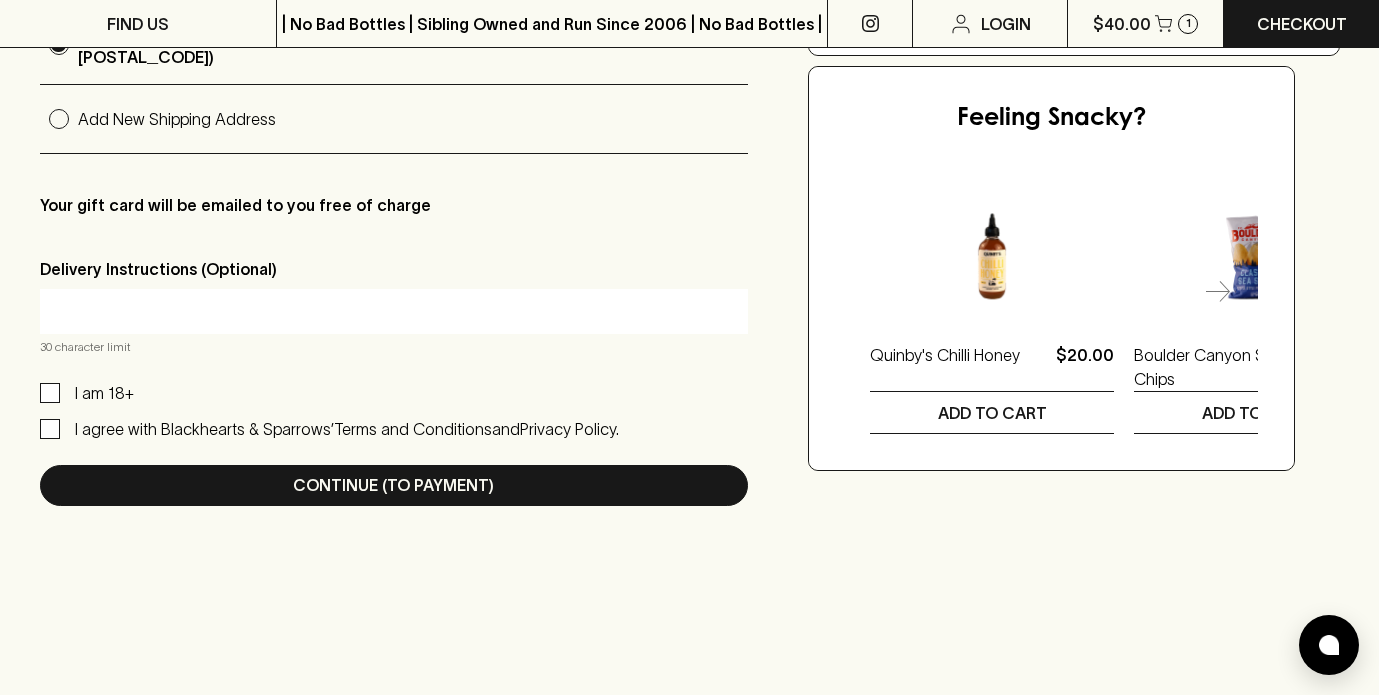 click on "I am 18+" at bounding box center [50, 393] 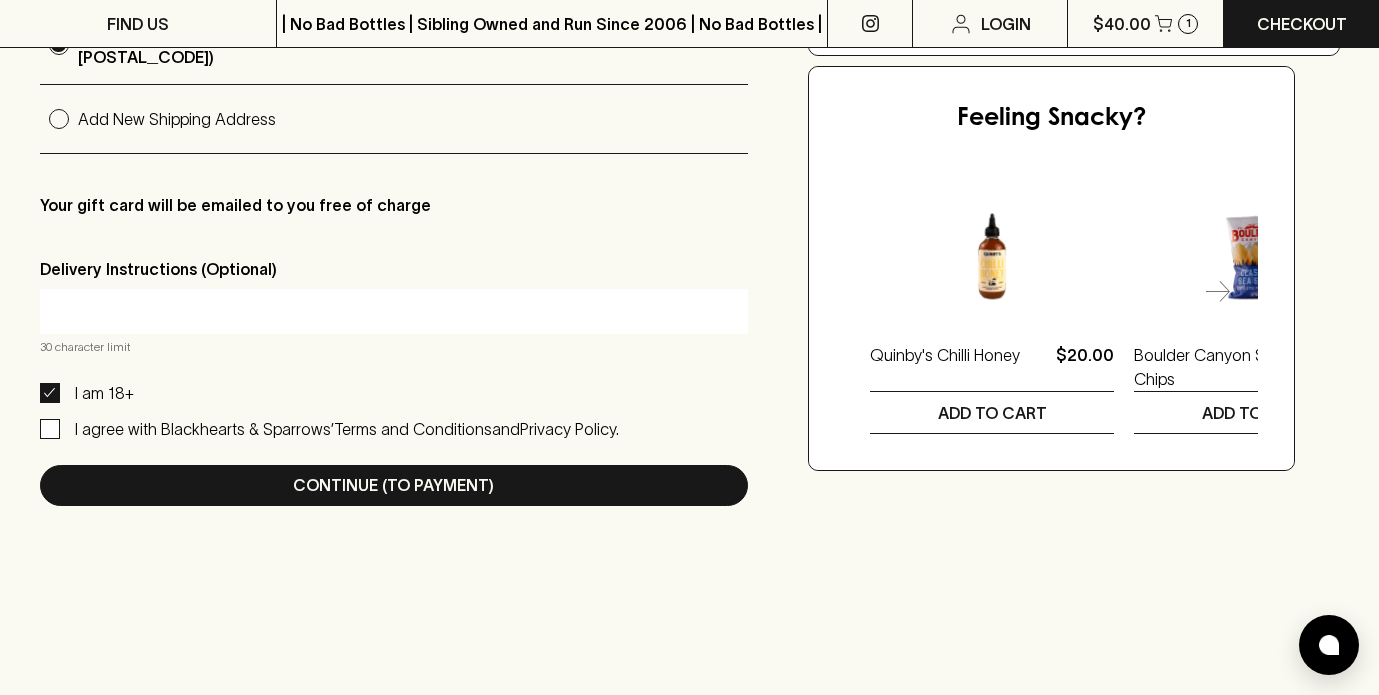 click on "I agree with Blackhearts & Sparrows’   Terms and Conditions  and  Privacy Policy." at bounding box center [50, 429] 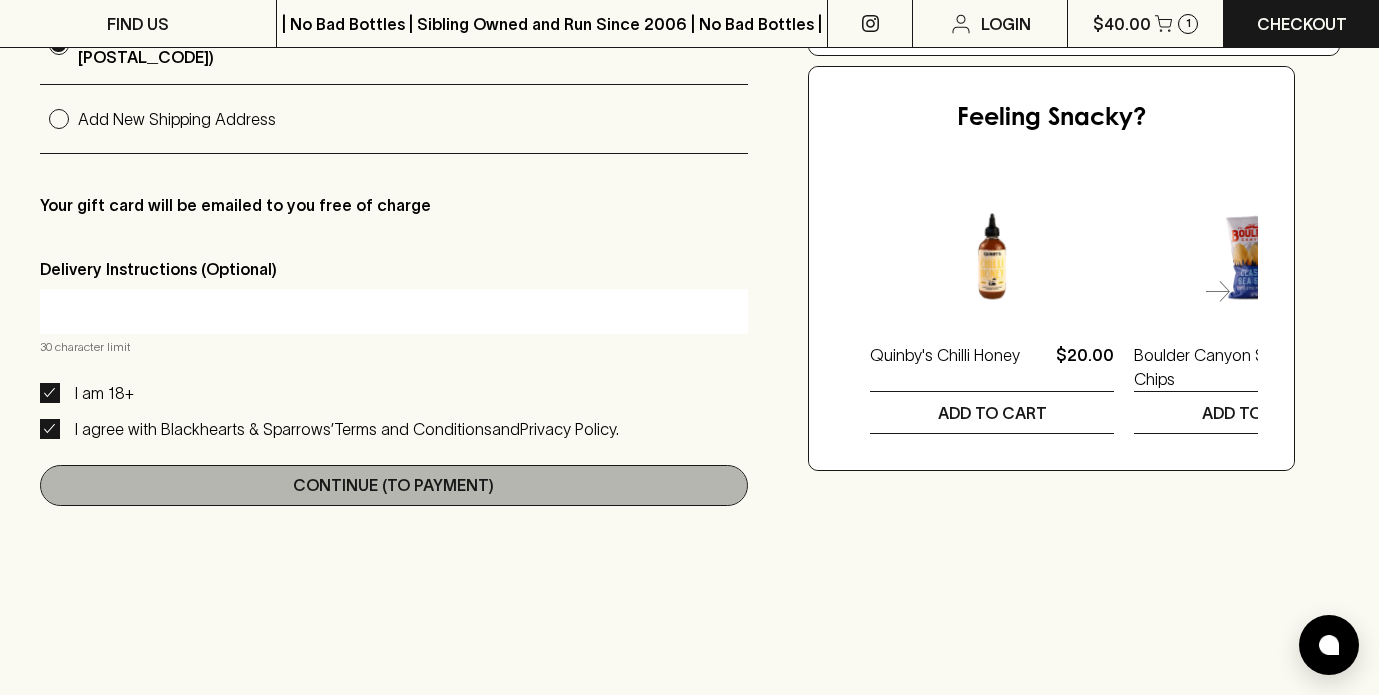 click on "Continue (To Payment)" at bounding box center [393, 485] 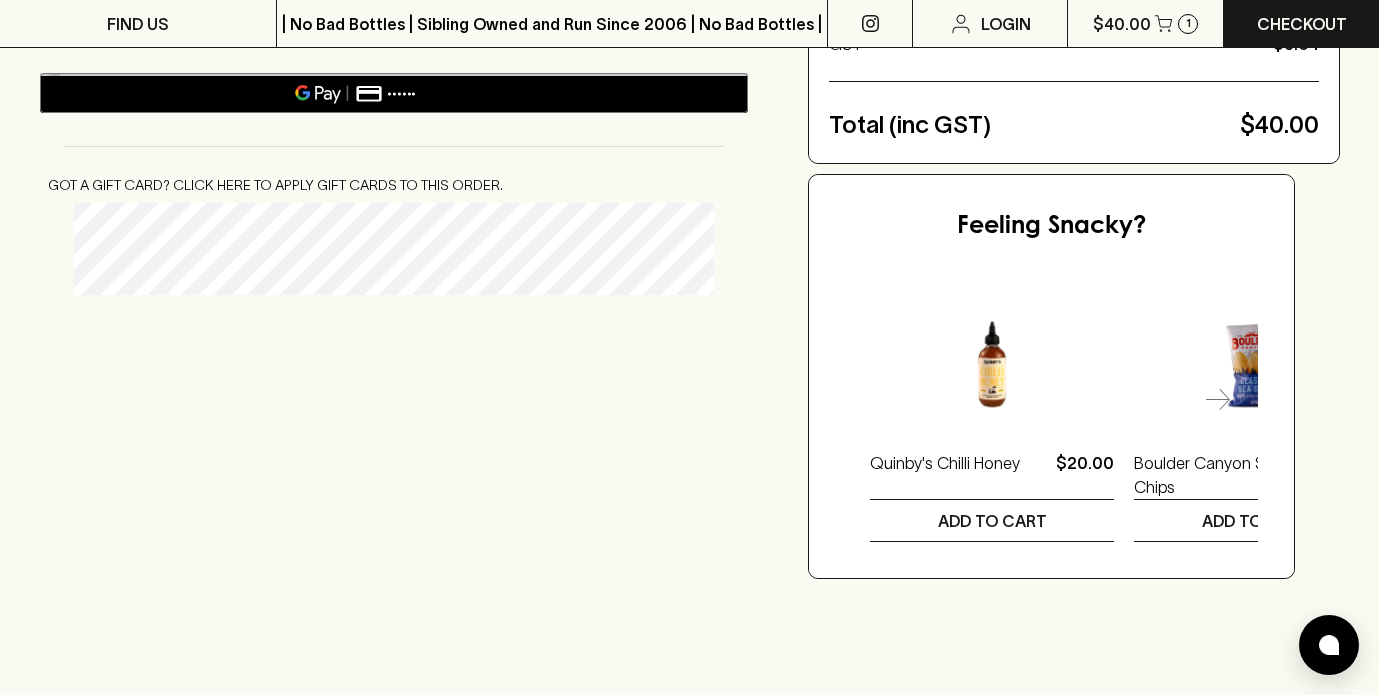 scroll, scrollTop: 372, scrollLeft: 0, axis: vertical 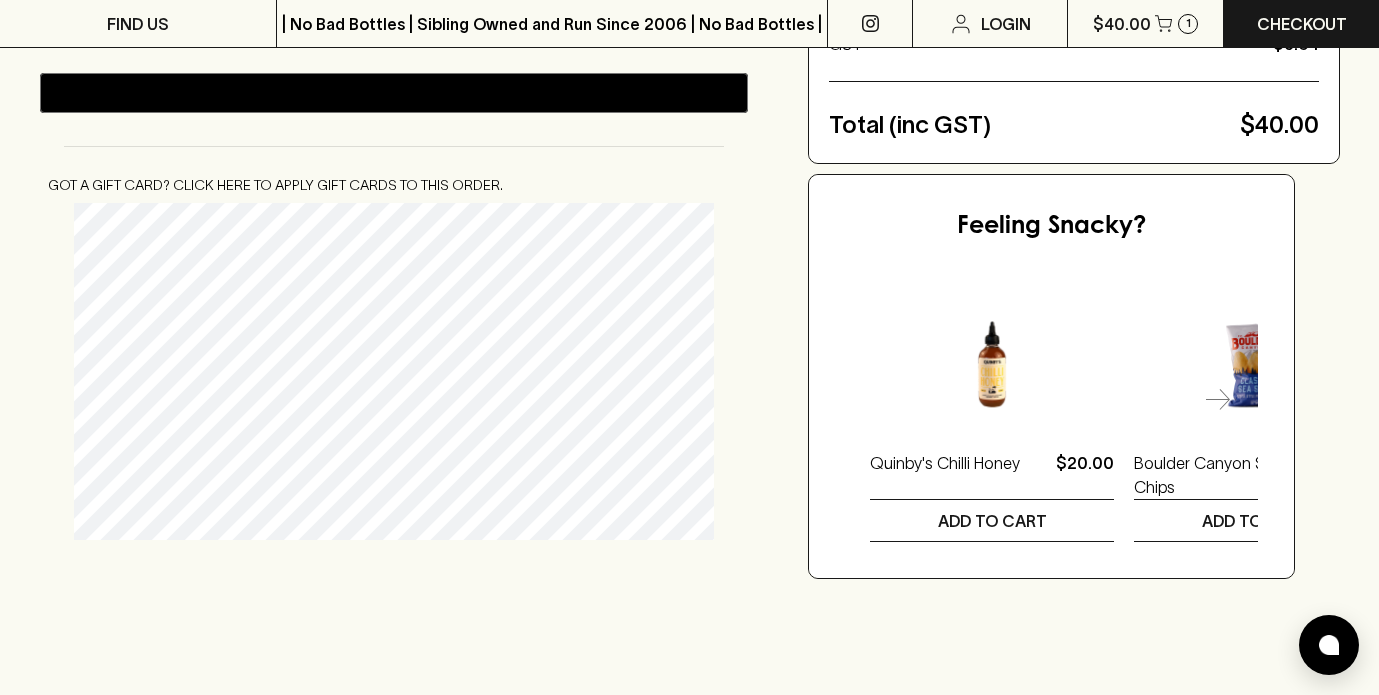 click at bounding box center [0, 1900] 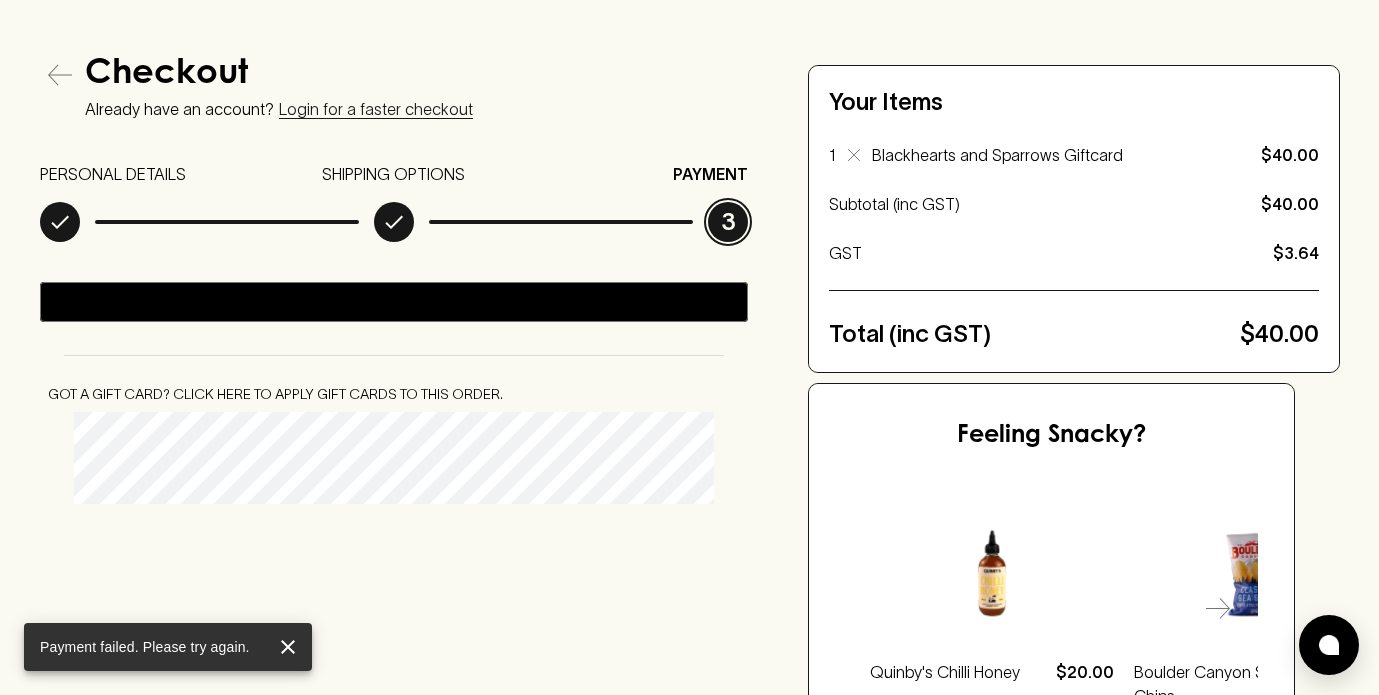 scroll, scrollTop: 349, scrollLeft: 0, axis: vertical 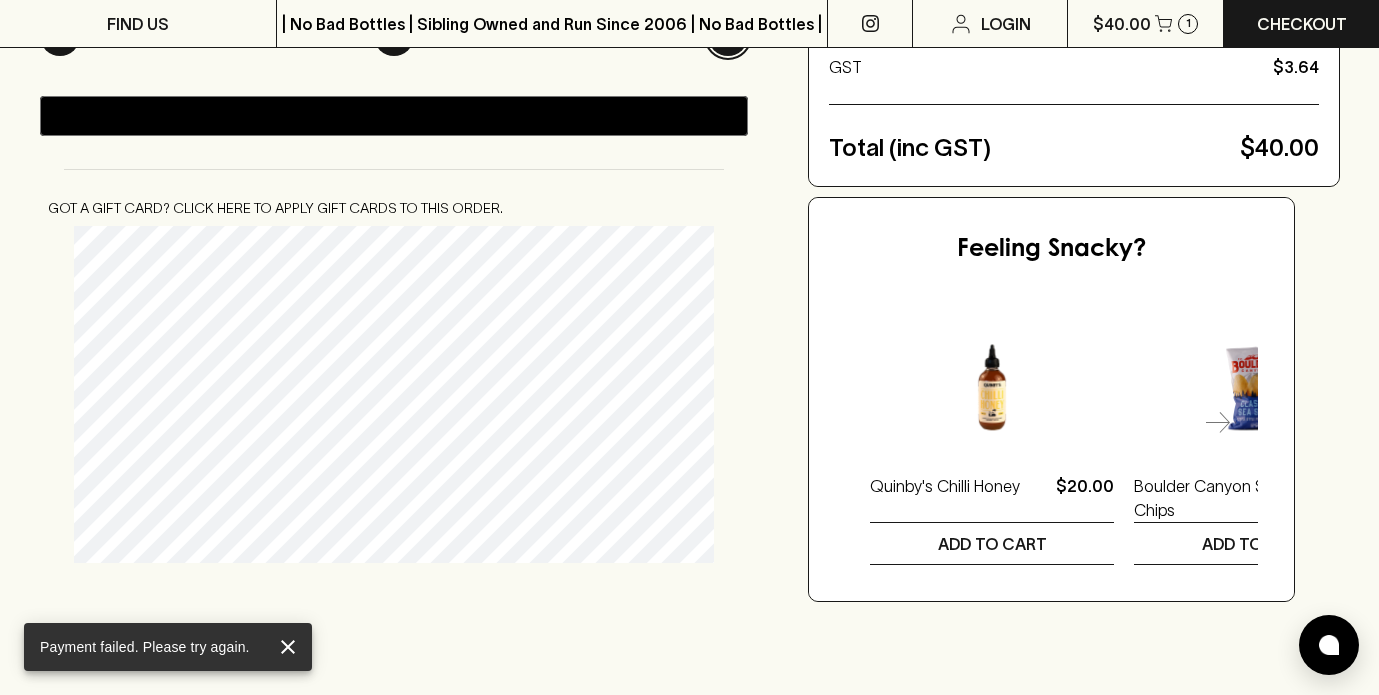click at bounding box center (0, 1923) 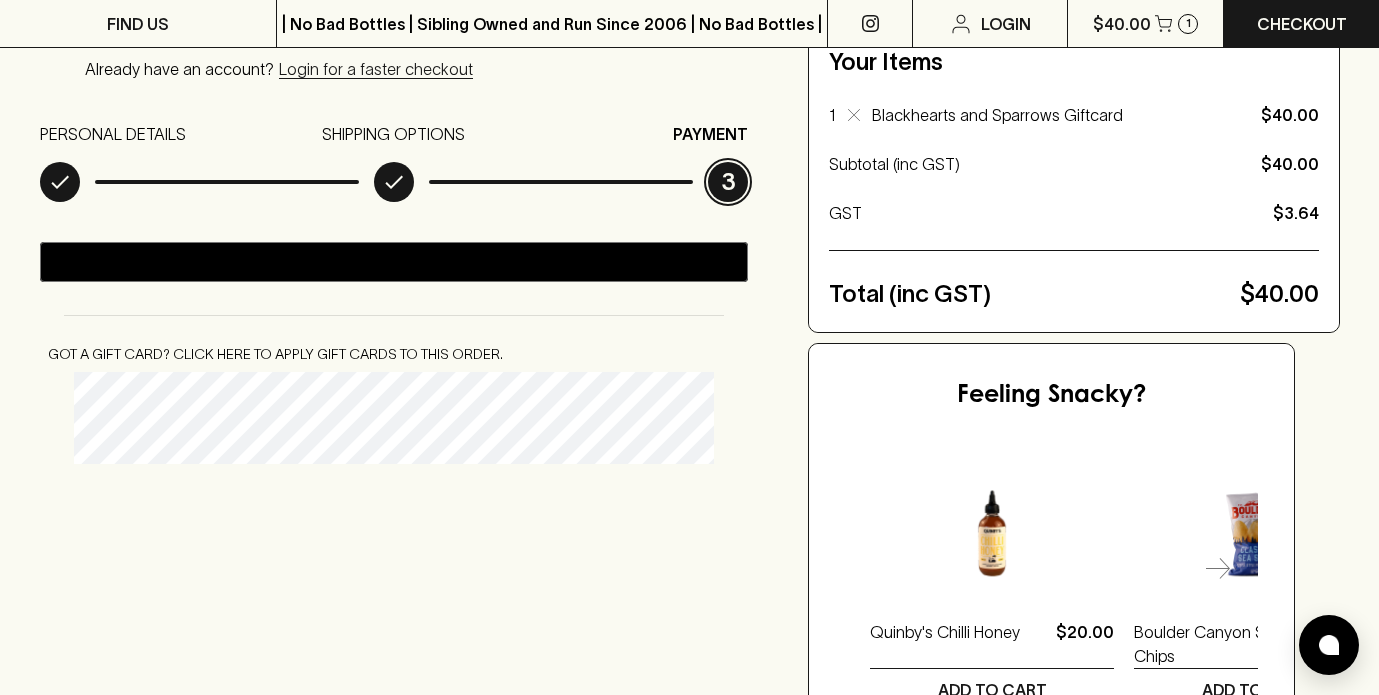 scroll, scrollTop: 206, scrollLeft: 0, axis: vertical 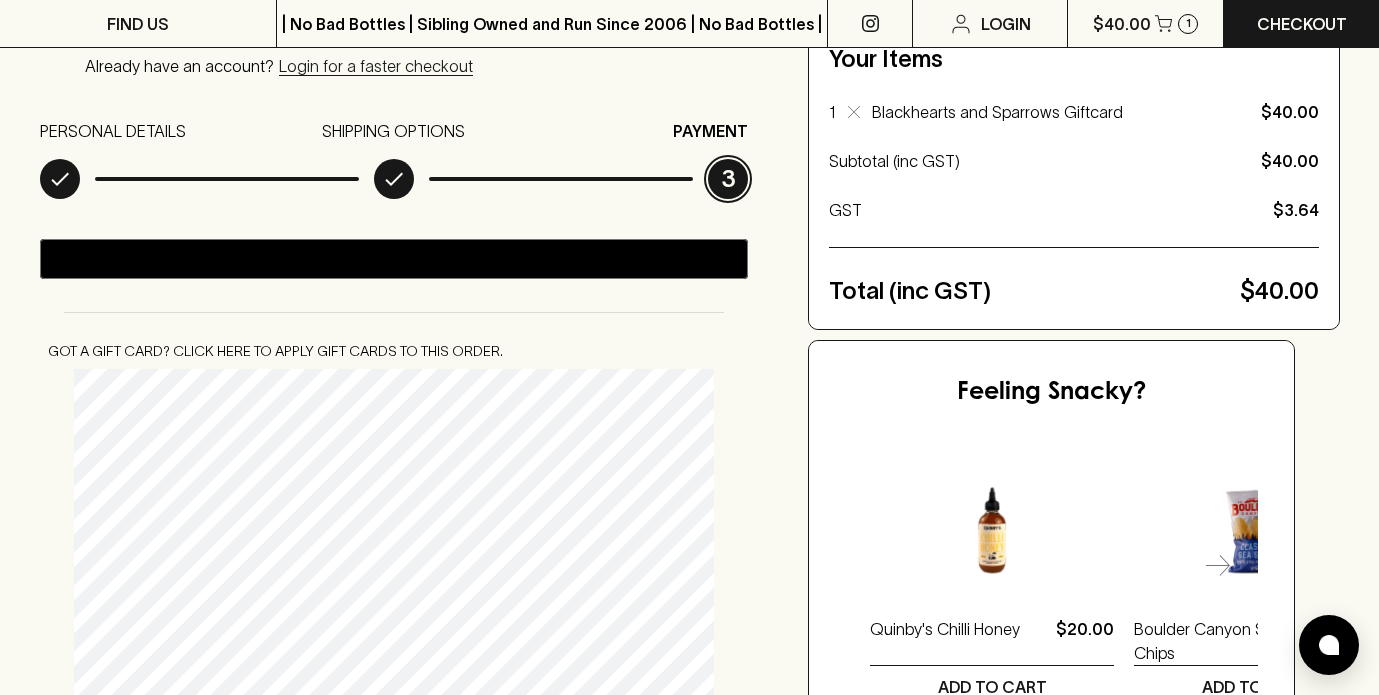 click at bounding box center (0, 2066) 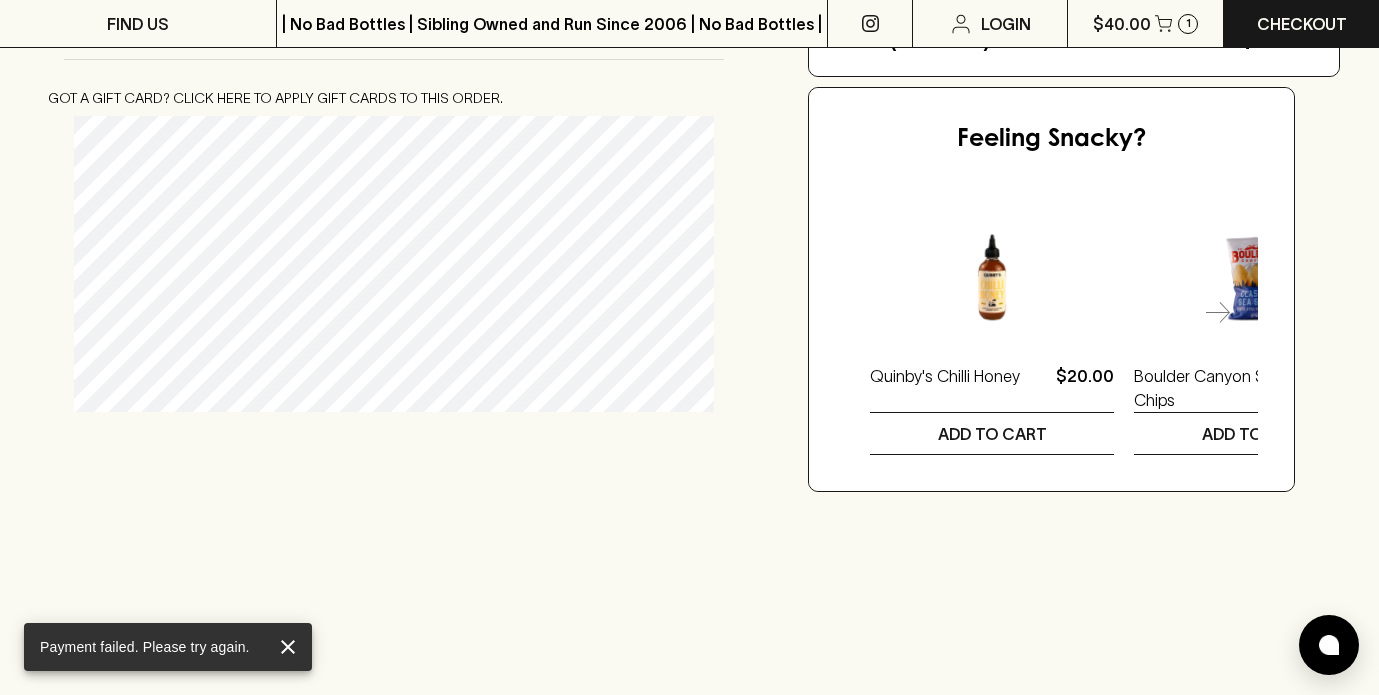 scroll, scrollTop: 0, scrollLeft: 0, axis: both 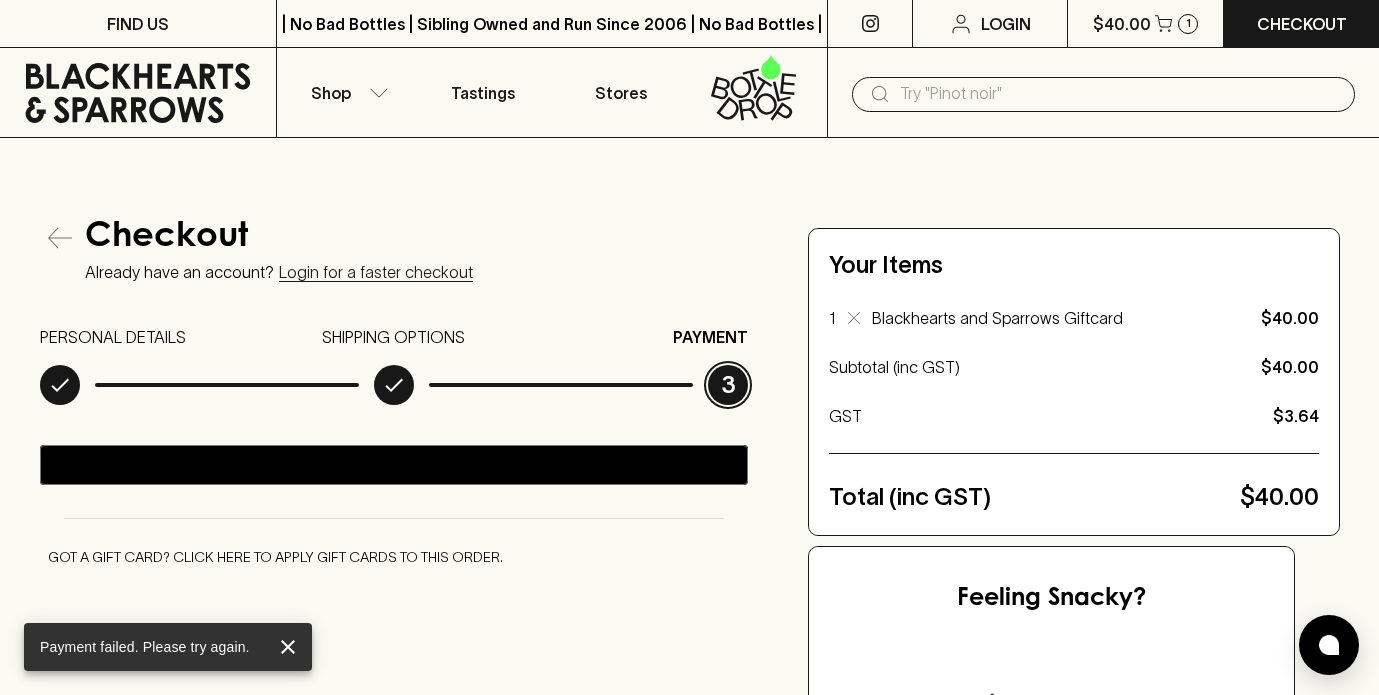 click on "Checkout Already have an account? Login for a faster checkout PERSONAL DETAILS SHIPPING OPTIONS PAYMENT 3 @import url(//fonts.googleapis.com/css?family=Google+Sans_old:500) •••••• Got a gift card? Click here to apply gift cards to this order. Your Items 1 Blackhearts and Sparrows Giftcard $40.00 Subtotal (inc GST) $40.00 GST $3.64 Total (inc GST) $40.00 Feeling Snacky? Quinby's Chilli Honey $20.00 1 ADD TO CART Boulder Canyon Sea Salt Chips $7.50 1 ADD TO CART Snackachangi Chips Great Uncle Kenny Fried Chicken 150g $6.50 1 ADD TO CART Rocky Road Classic Dark Rocky Road 150g $16.00 1 ADD TO CART Rocky Road Classic Milk Rocky Road 150g $16.00 1 ADD TO CART Up Sweet Orange Milk Chocolate 130g $11.00 1 ADD TO CART Melbourne Cocoa Chocolate Fudge Truffle Bites 120g $16.00 1 ADD TO CART El Serpis Olives Green Anchovy Filled 350g $14.00 1 ADD TO CART Boulder Canyon Malt Vinegar Chips $7.50 1 ADD TO CART Up Dark Cherry Chocolate 130g $11.00 1 ADD TO CART" at bounding box center (689, 584) 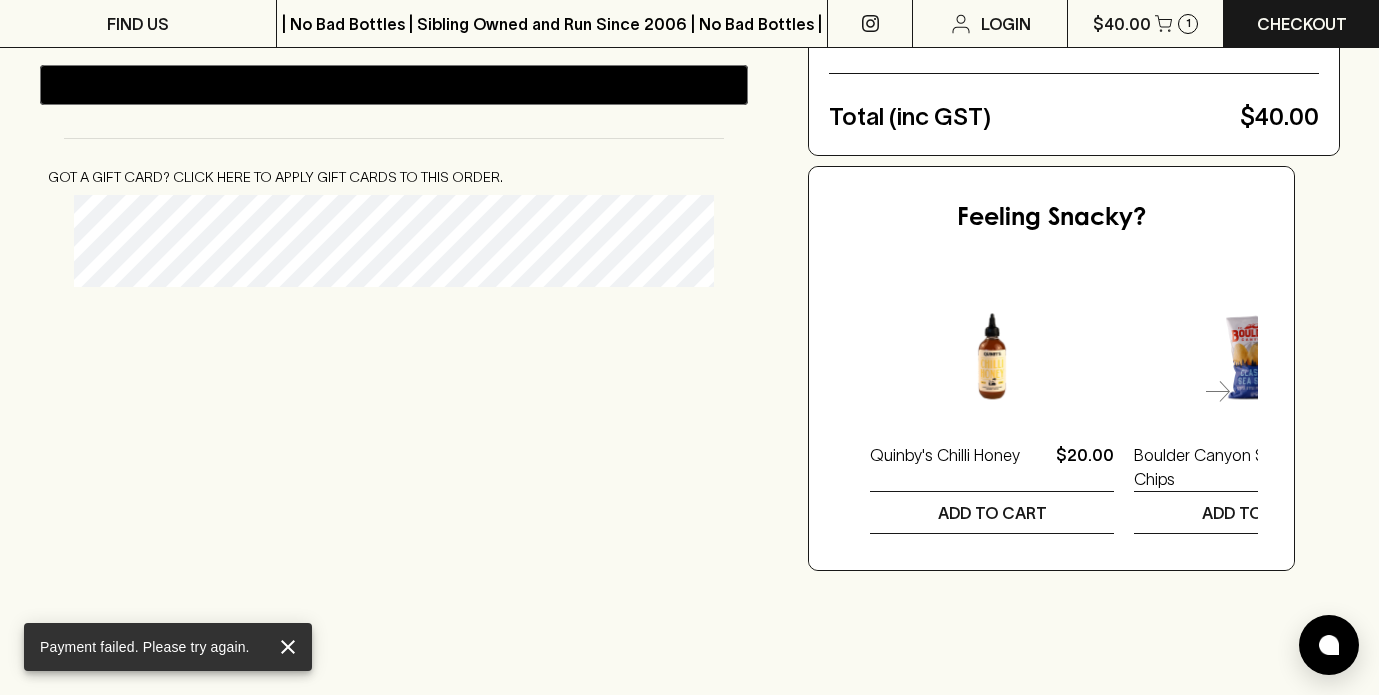 scroll, scrollTop: 384, scrollLeft: 0, axis: vertical 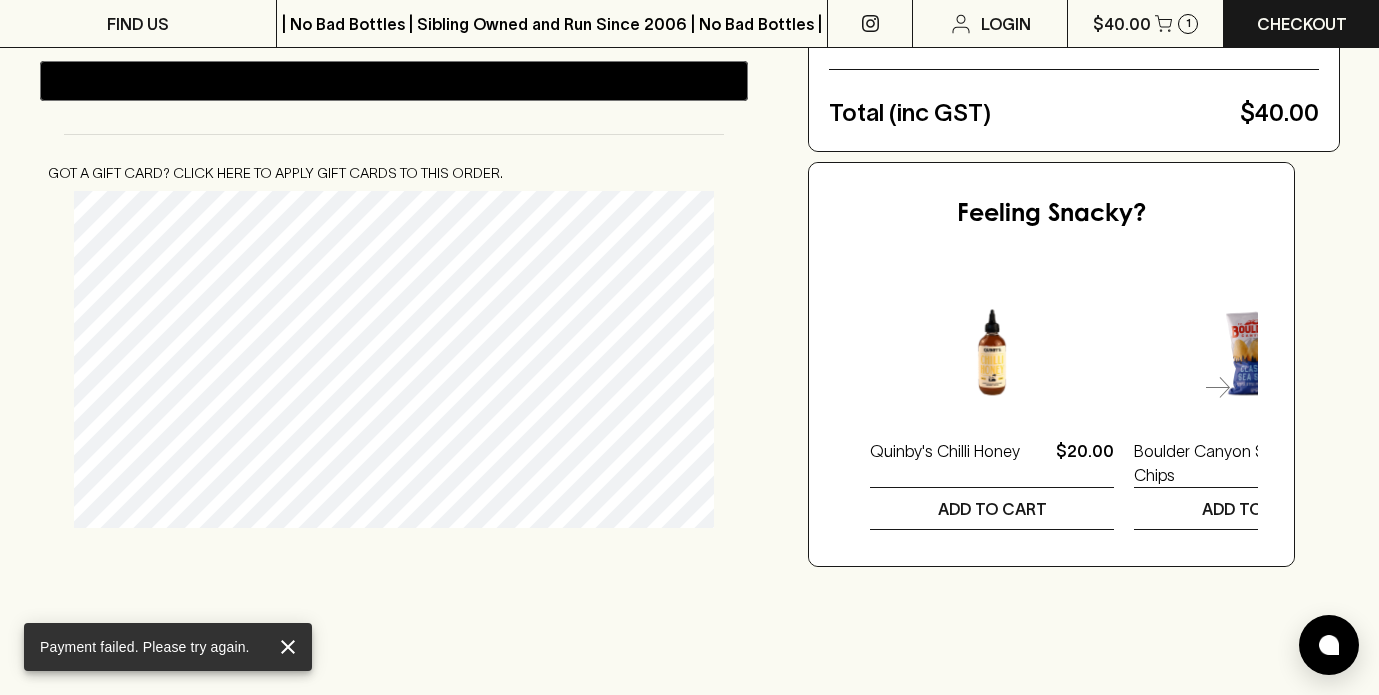 click on "Checkout Already have an account? Login for a faster checkout PERSONAL DETAILS SHIPPING OPTIONS PAYMENT 3 @import url(//fonts.googleapis.com/css?family=Google+Sans_old:500) •••••• Got a gift card? Click here to apply gift cards to this order. Your Items 1 Blackhearts and Sparrows Giftcard $40.00 Subtotal (inc GST) $40.00 GST $3.64 Total (inc GST) $40.00 Feeling Snacky? Quinby's Chilli Honey $20.00 1 ADD TO CART Boulder Canyon Sea Salt Chips $7.50 1 ADD TO CART Snackachangi Chips Great Uncle Kenny Fried Chicken 150g $6.50 1 ADD TO CART Rocky Road Classic Dark Rocky Road 150g $16.00 1 ADD TO CART Rocky Road Classic Milk Rocky Road 150g $16.00 1 ADD TO CART Up Sweet Orange Milk Chocolate 130g $11.00 1 ADD TO CART Melbourne Cocoa Chocolate Fudge Truffle Bites 120g $16.00 1 ADD TO CART El Serpis Olives Green Anchovy Filled 350g $14.00 1 ADD TO CART Boulder Canyon Malt Vinegar Chips $7.50 1 ADD TO CART Up Dark Cherry Chocolate 130g $11.00 1 ADD TO CART" at bounding box center (690, 200) 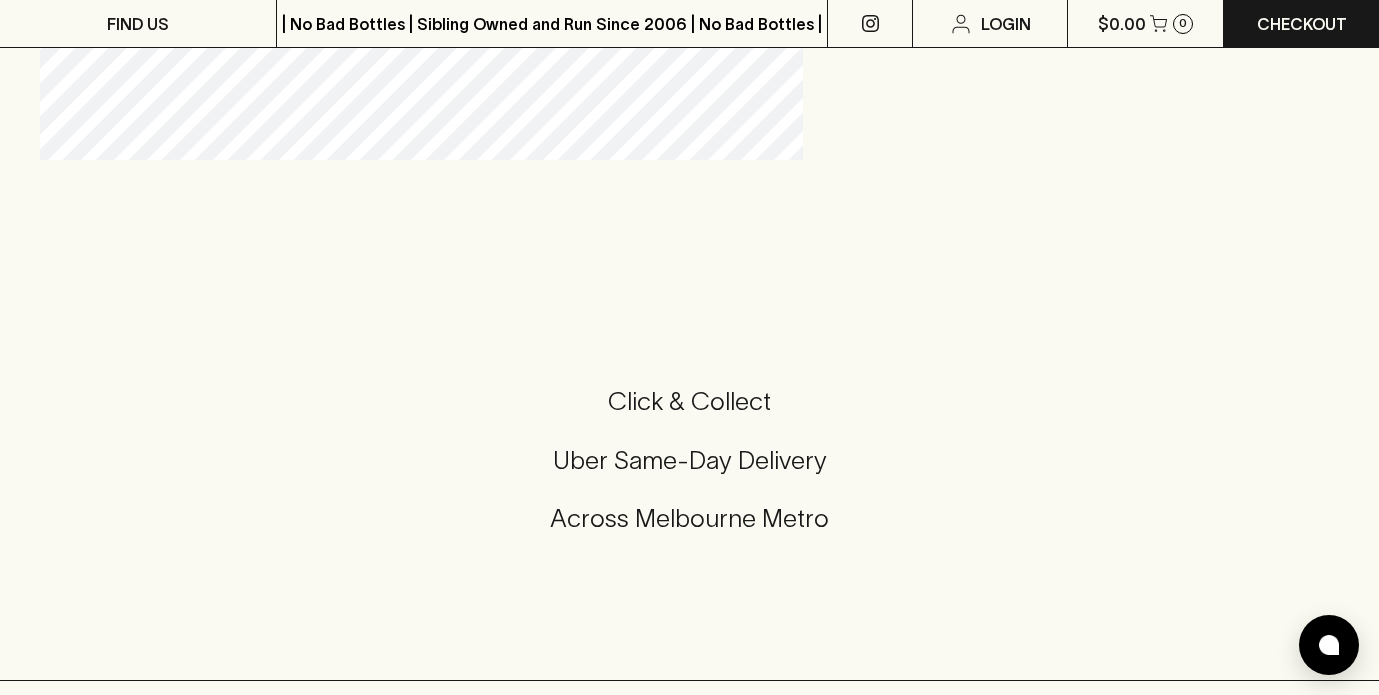 scroll, scrollTop: 1812, scrollLeft: 0, axis: vertical 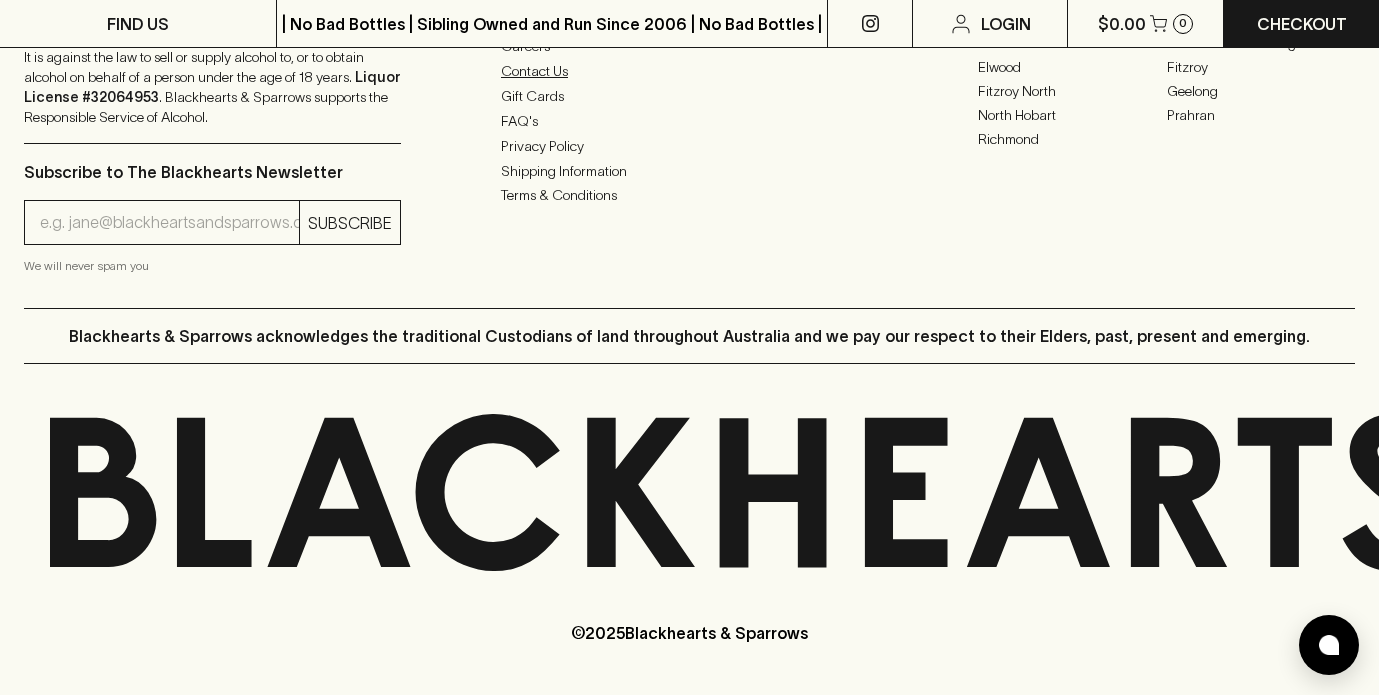 click on "Contact Us" at bounding box center [689, 71] 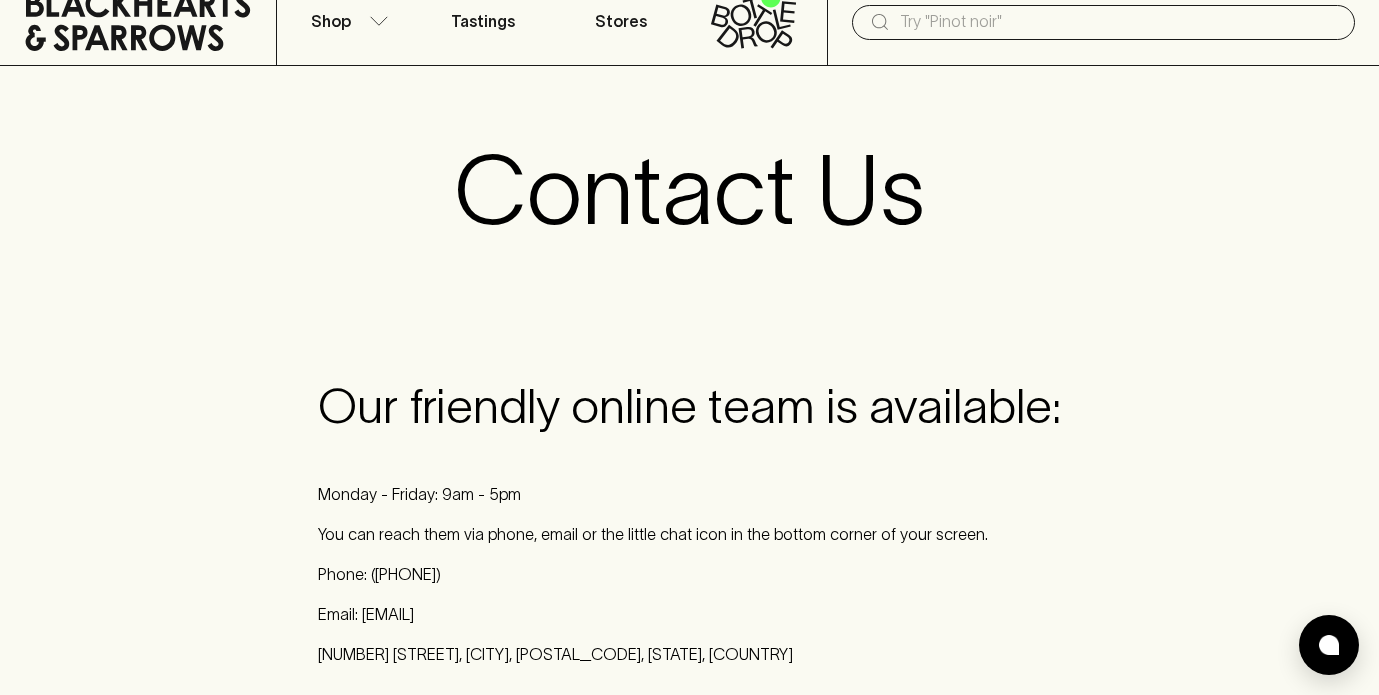 scroll, scrollTop: 0, scrollLeft: 0, axis: both 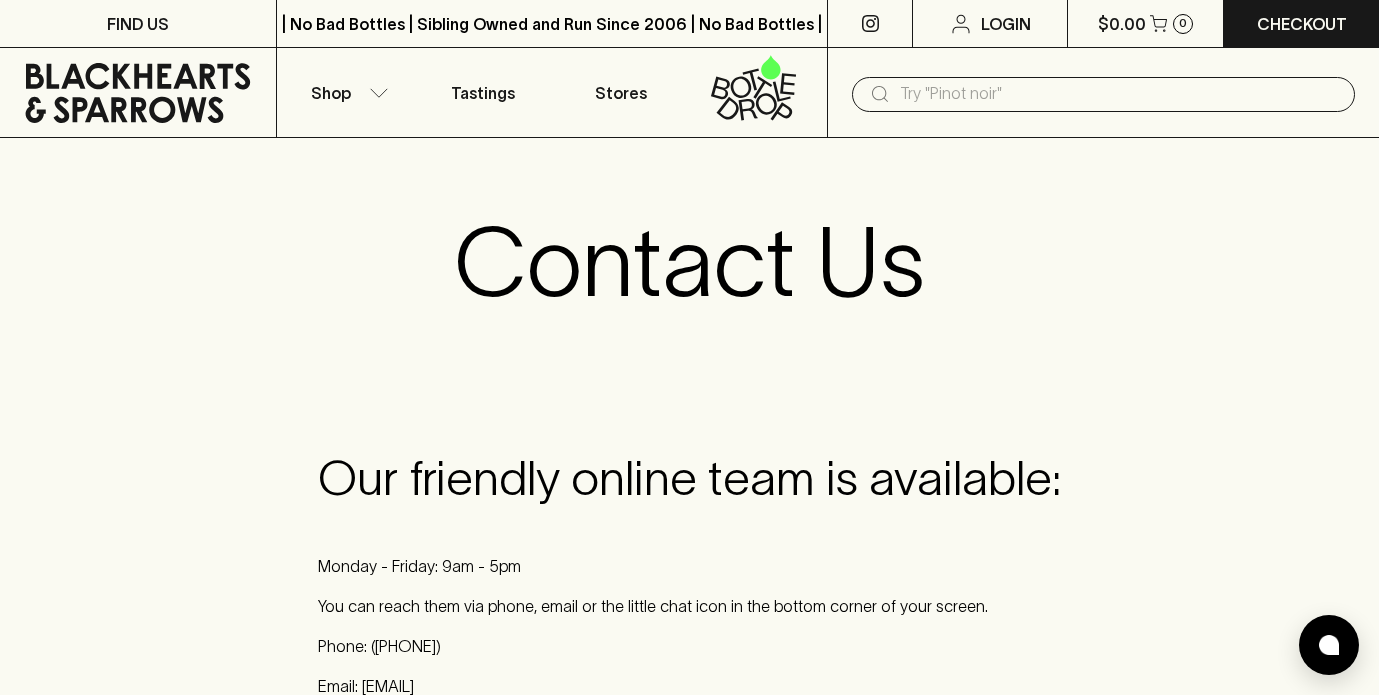click at bounding box center (138, 93) 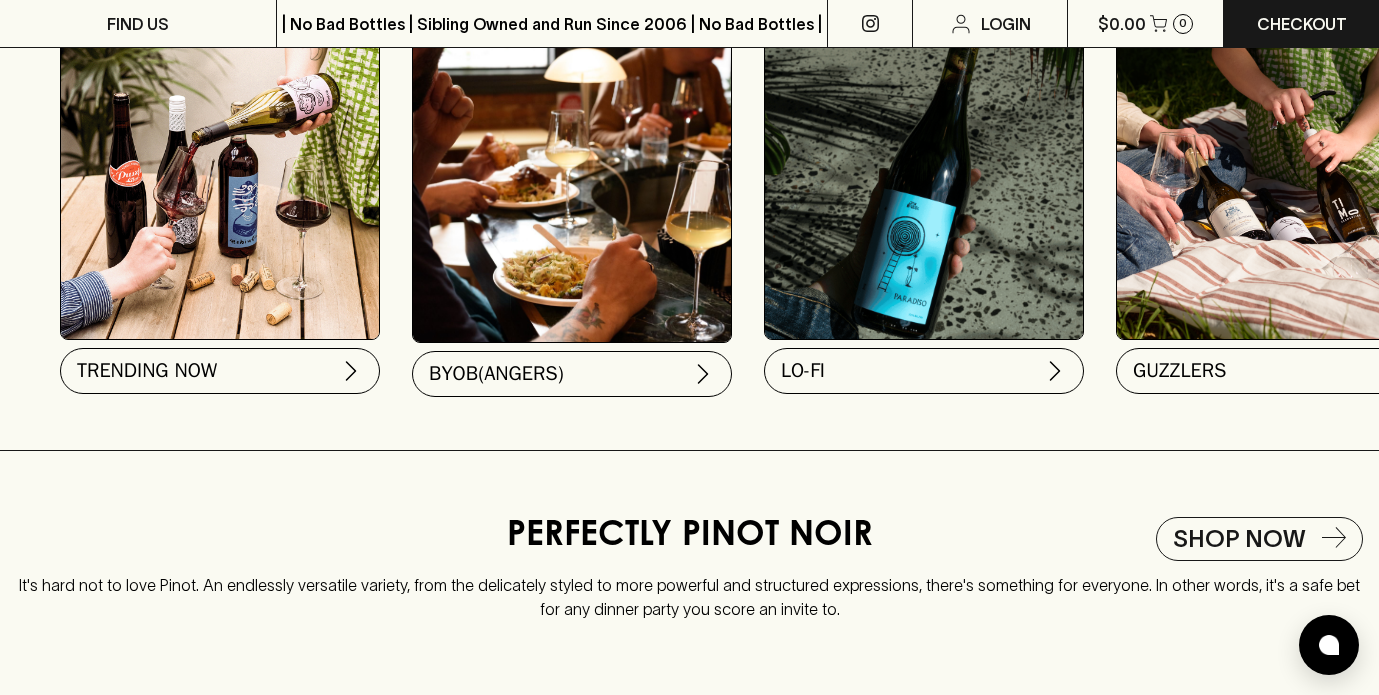 scroll, scrollTop: 0, scrollLeft: 0, axis: both 